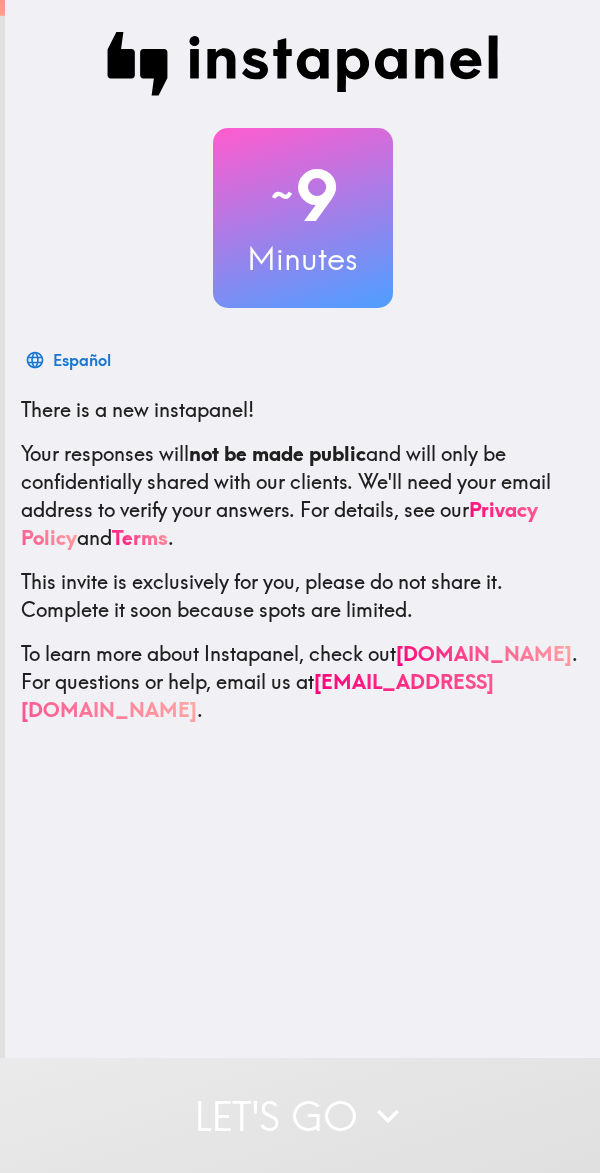 scroll, scrollTop: 0, scrollLeft: 0, axis: both 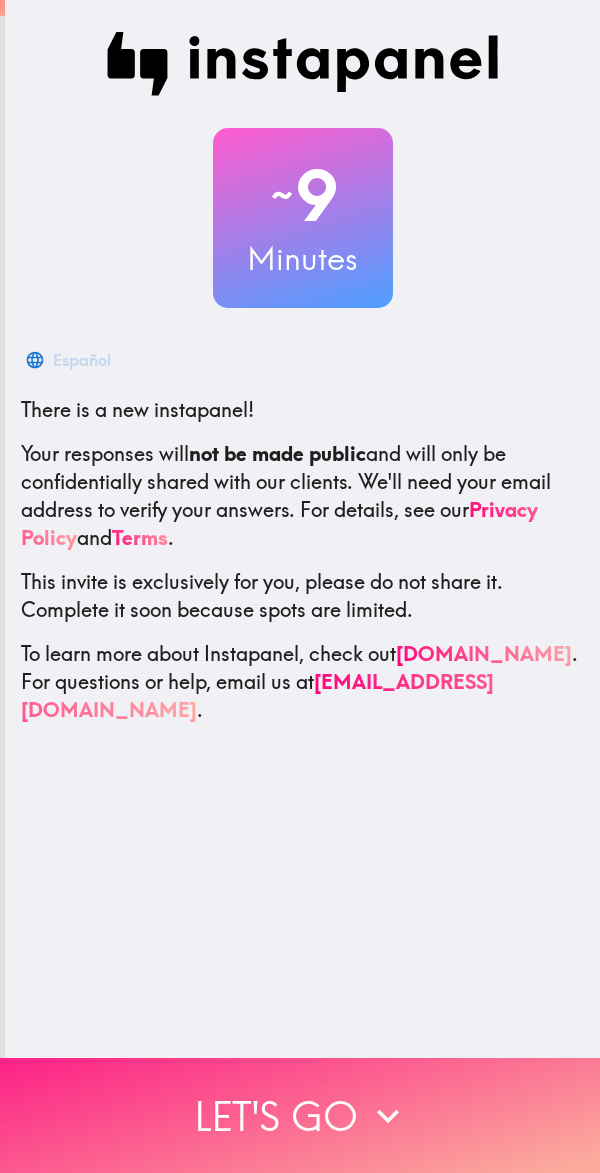 click 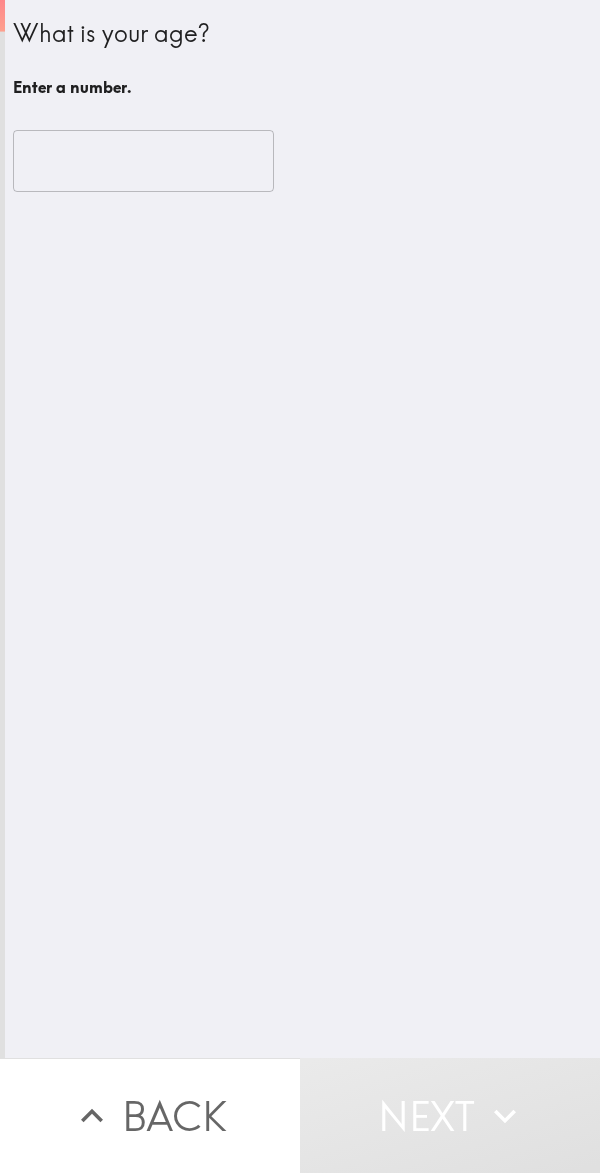 click at bounding box center [143, 161] 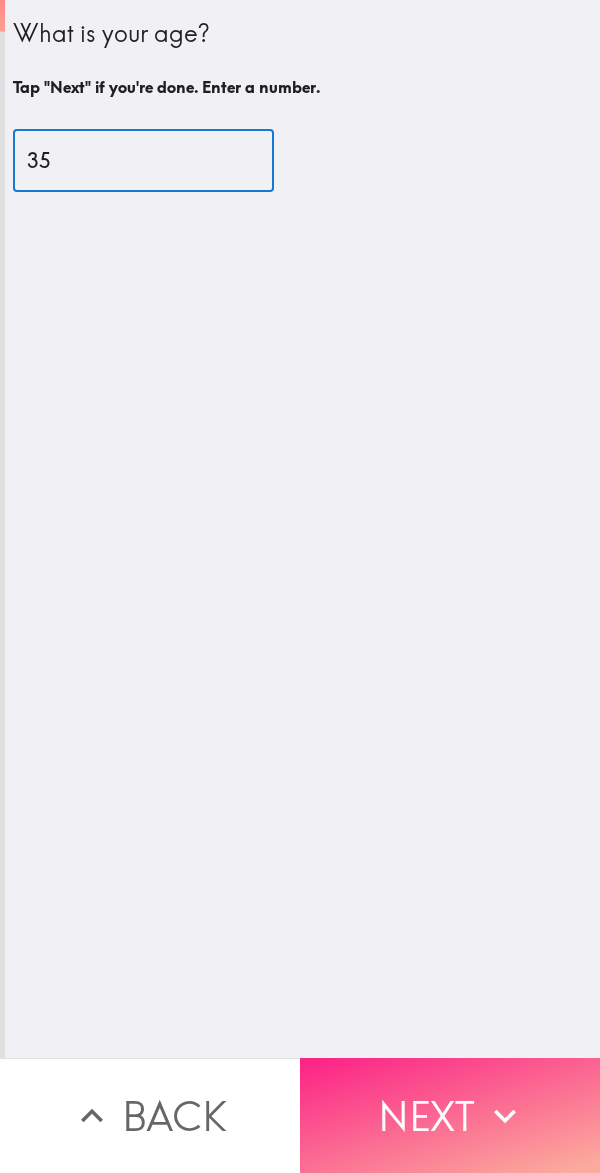 type on "35" 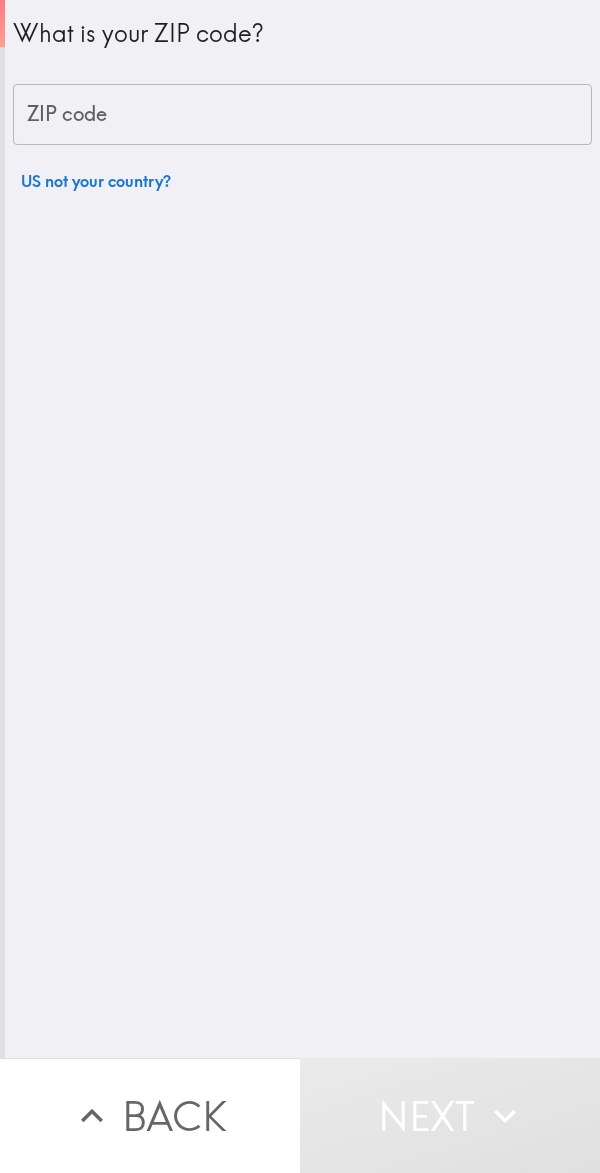 click on "ZIP code" at bounding box center [302, 115] 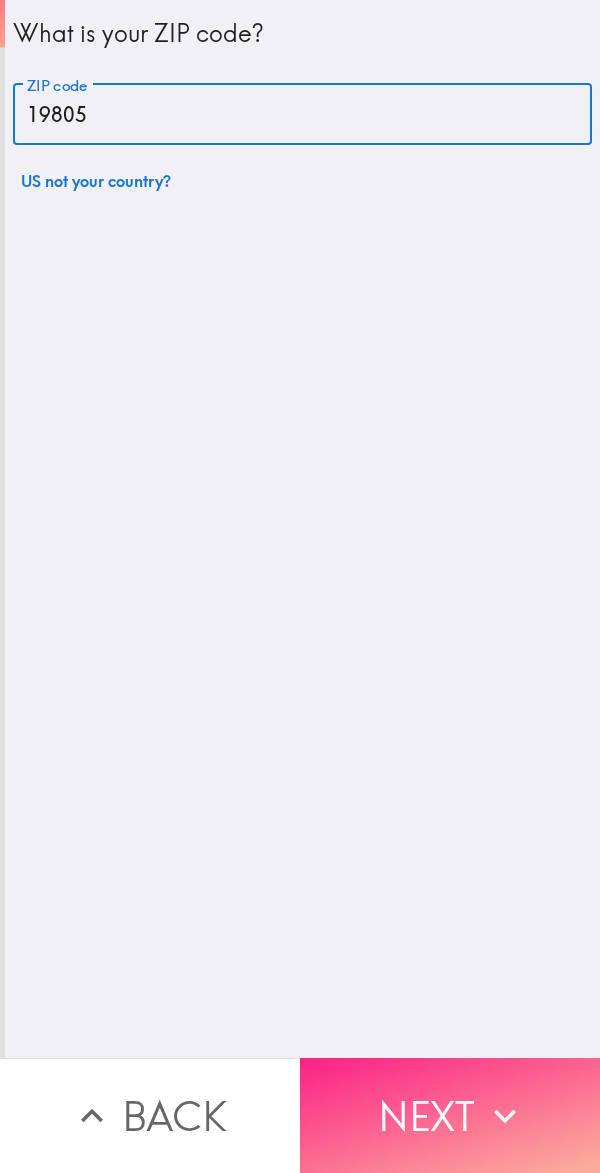 type on "19805" 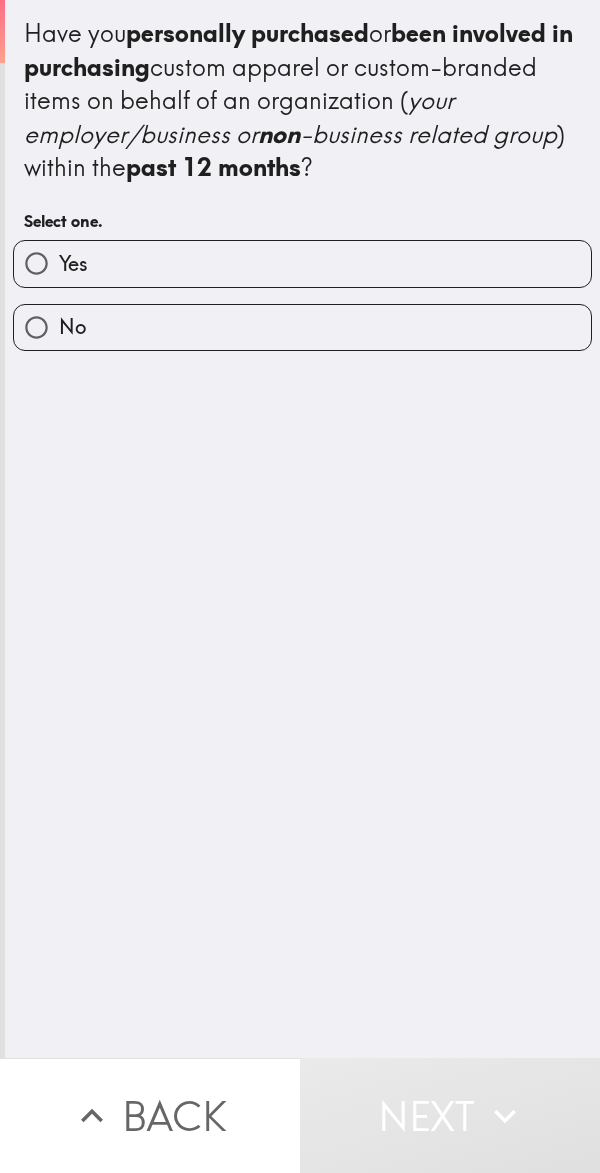 click on "Yes" at bounding box center [302, 263] 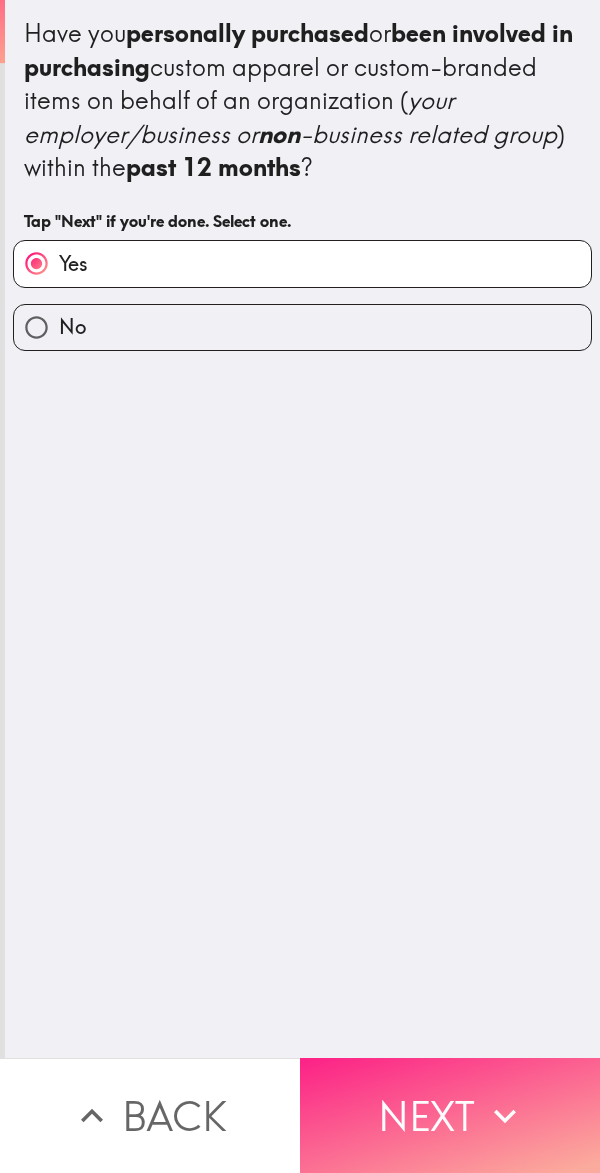 click 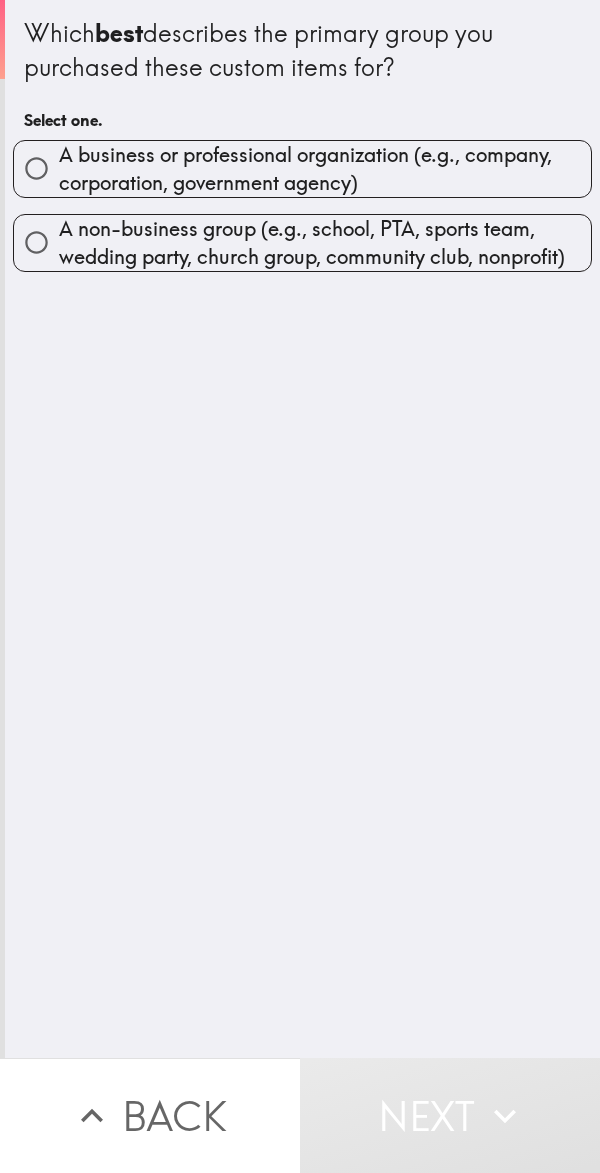 click on "A business or professional organization (e.g., company, corporation, government agency)" at bounding box center (325, 169) 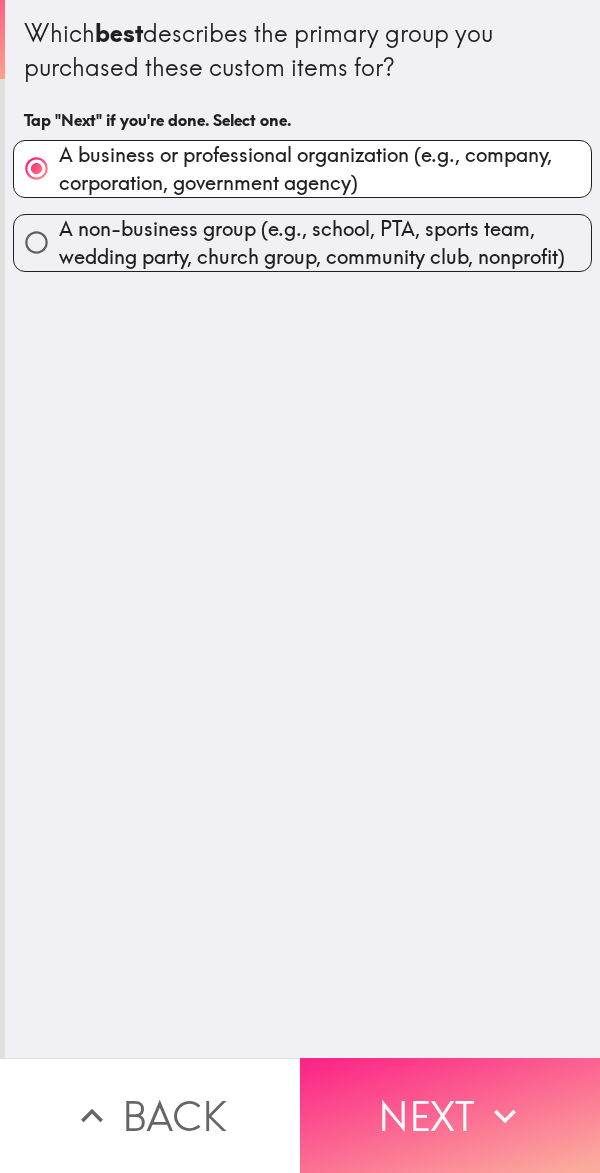 click on "Next" at bounding box center [450, 1115] 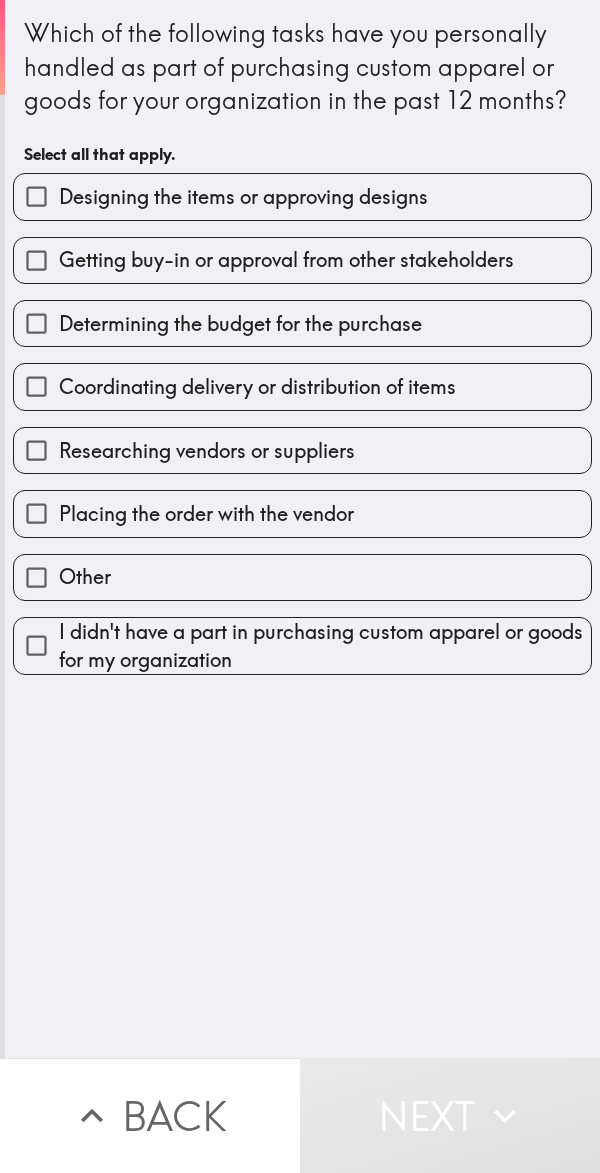 click on "Other" at bounding box center (302, 577) 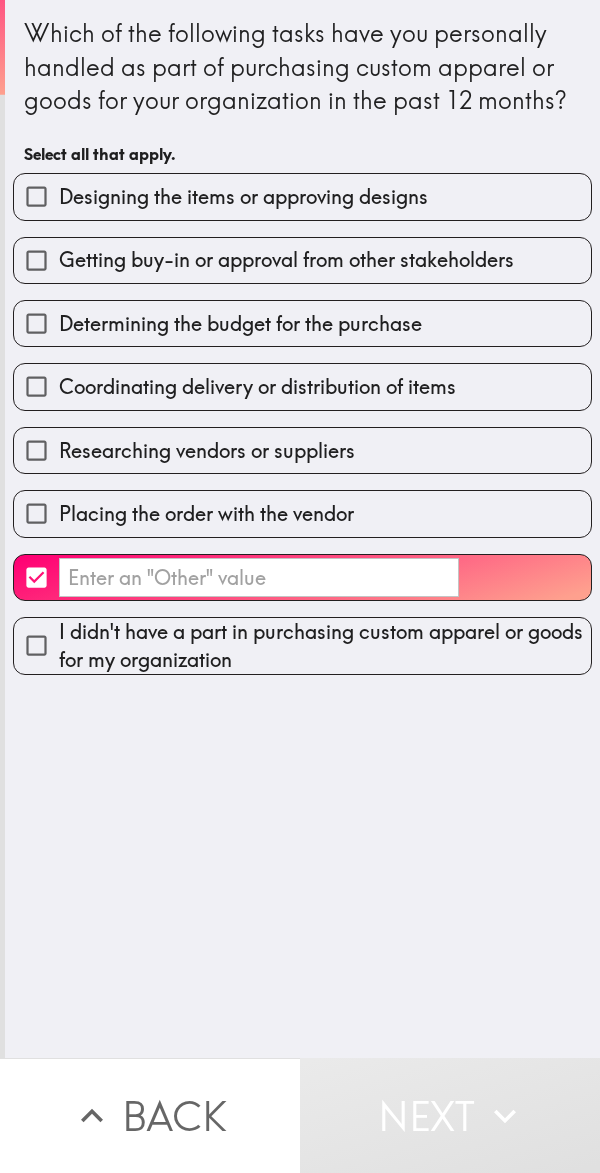 click on "I didn't have a part in purchasing custom apparel or goods for my organization" at bounding box center [325, 646] 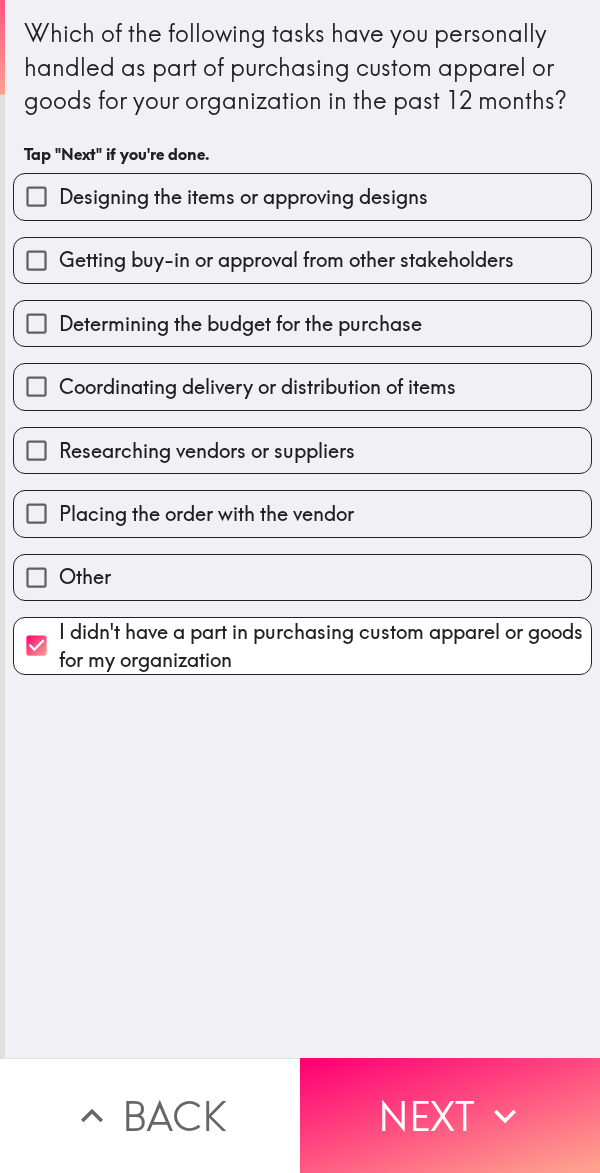 click on "Other" at bounding box center (302, 577) 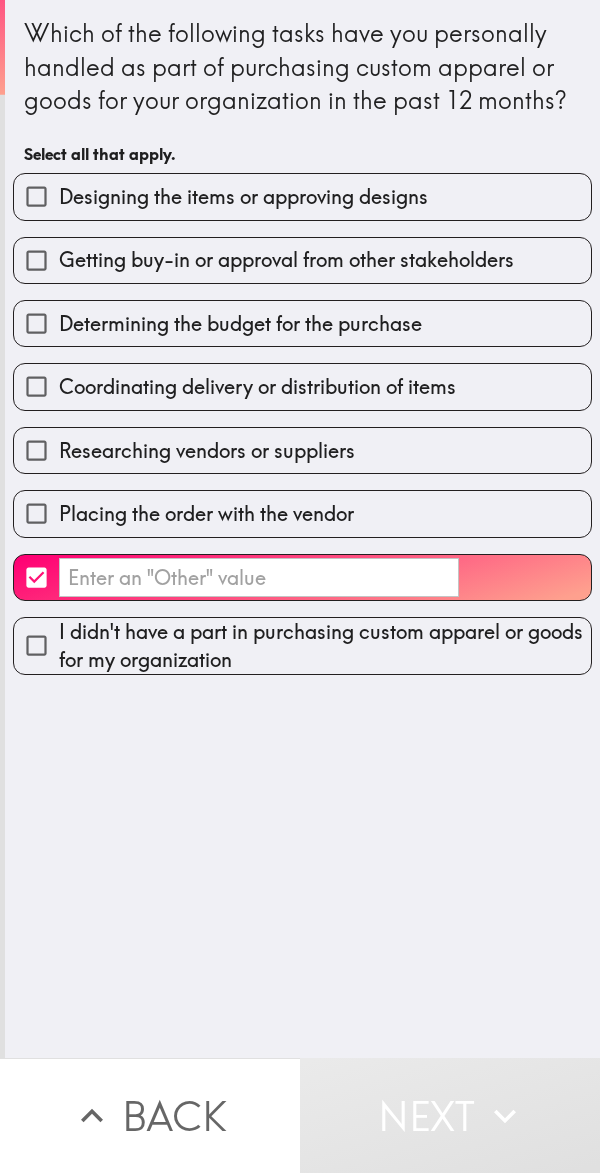 click on "​" at bounding box center [259, 577] 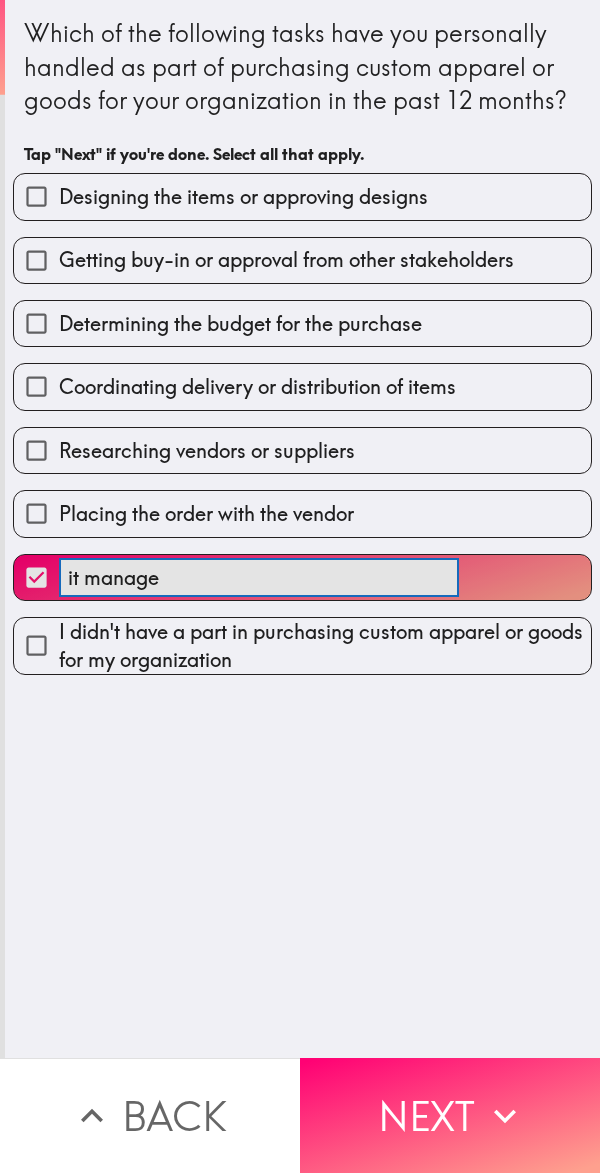 type on "it manager" 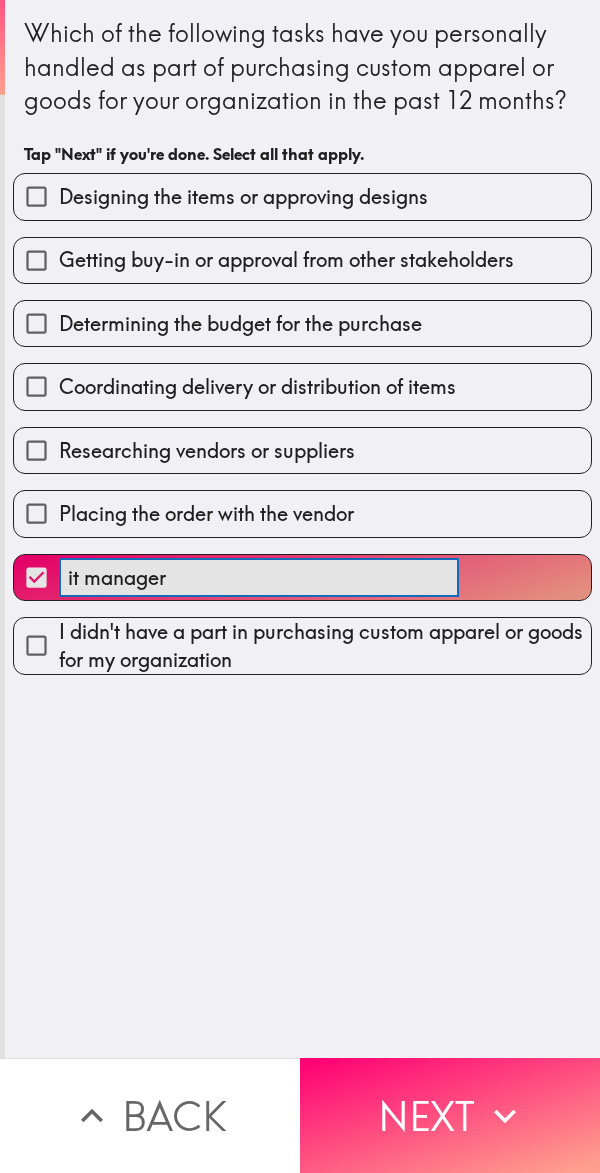 click on "it manager ​" at bounding box center (302, 577) 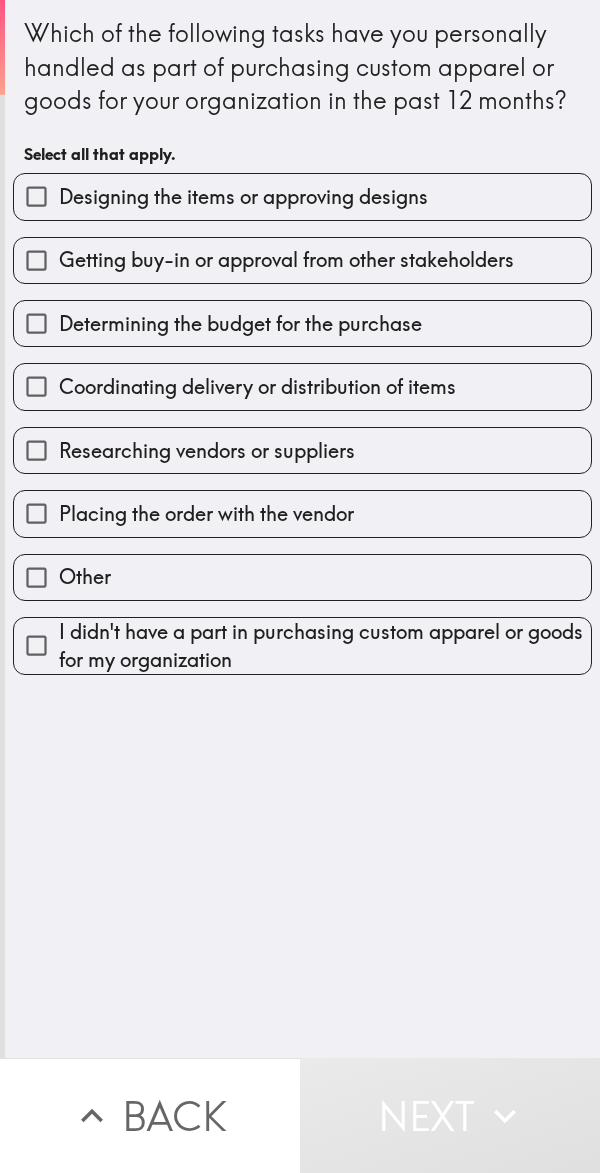 click on "Determining the budget for the purchase" at bounding box center (36, 323) 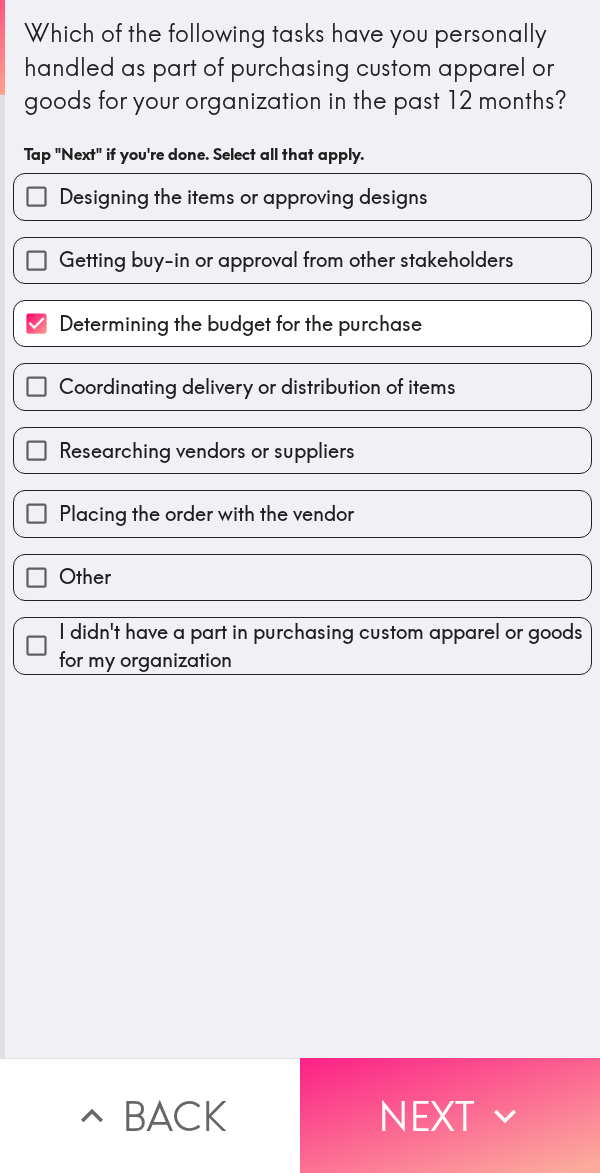 click 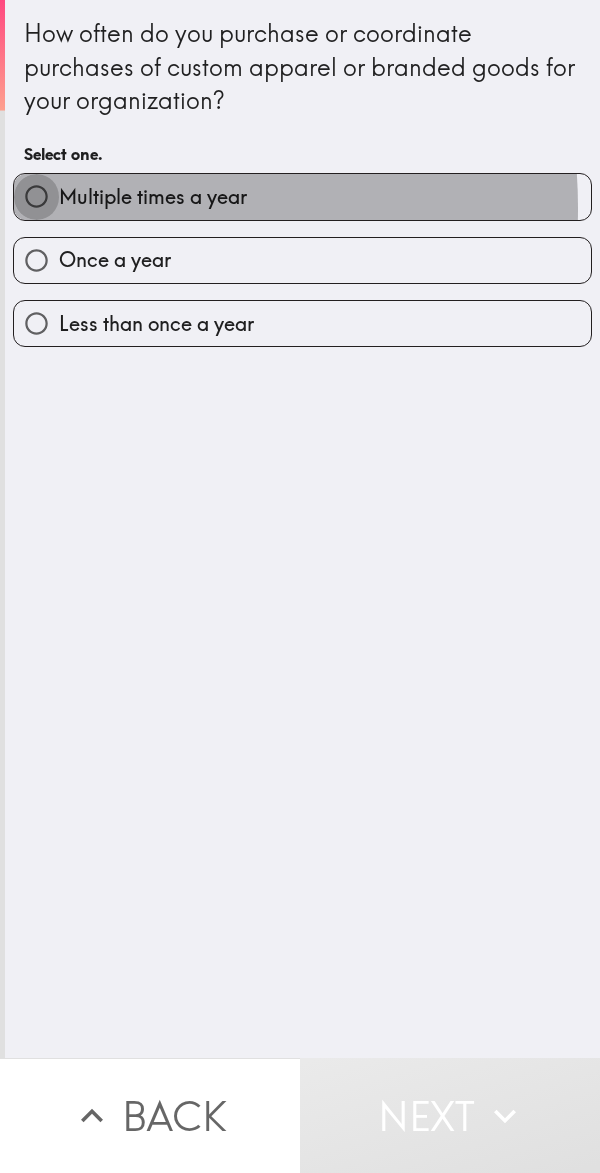 click on "Multiple times a year" at bounding box center [36, 196] 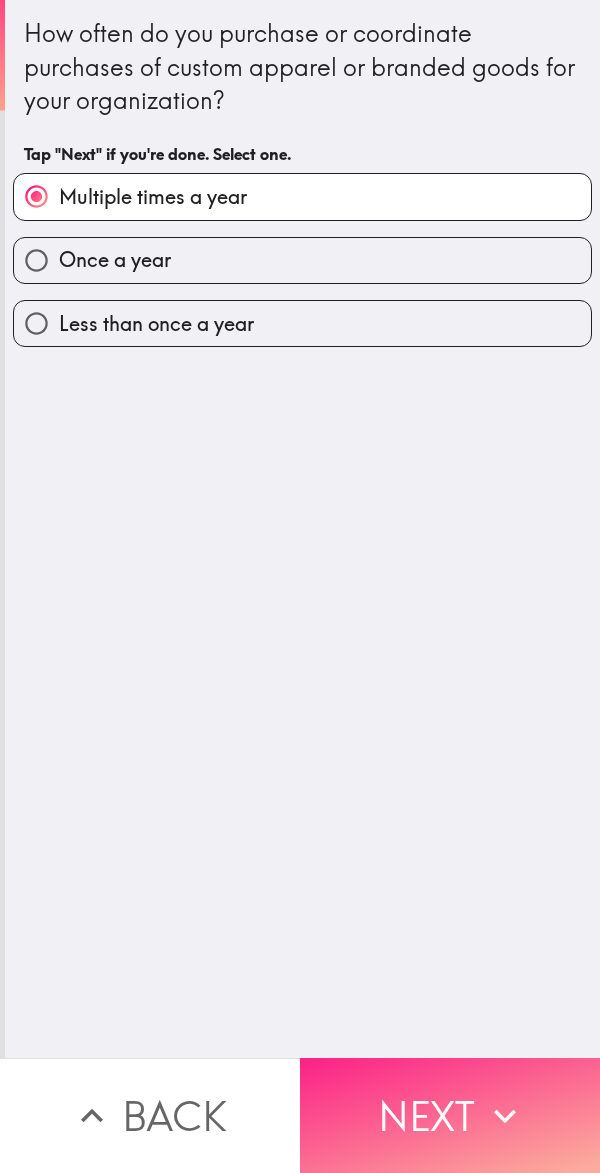 click 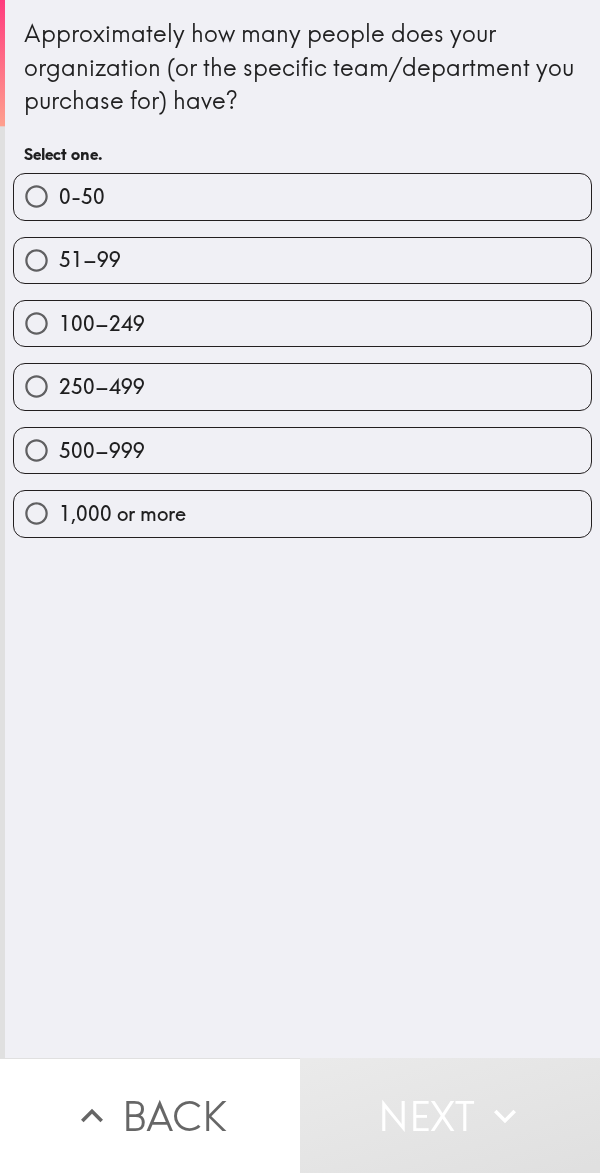 click on "1,000 or more" at bounding box center [302, 513] 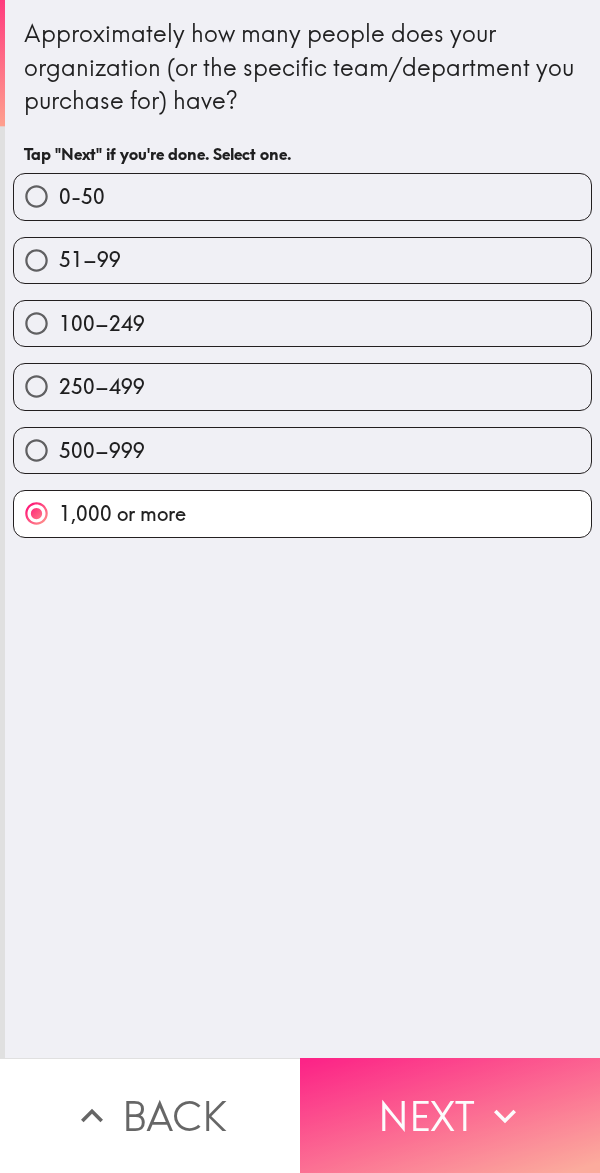 click on "Next" at bounding box center [450, 1115] 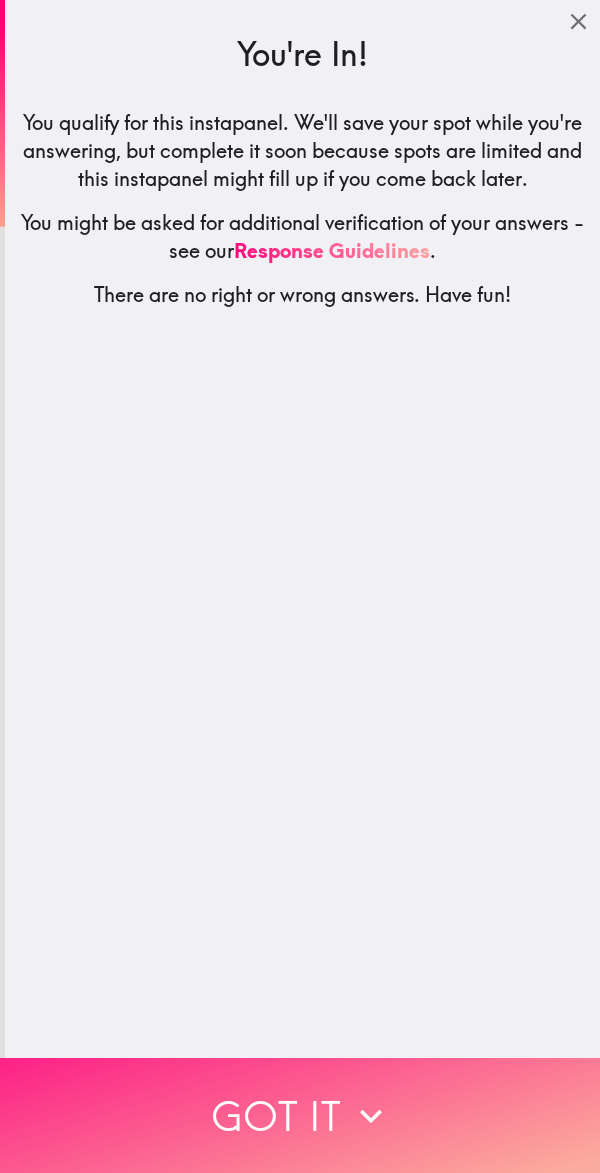 click on "Got it" at bounding box center (300, 1115) 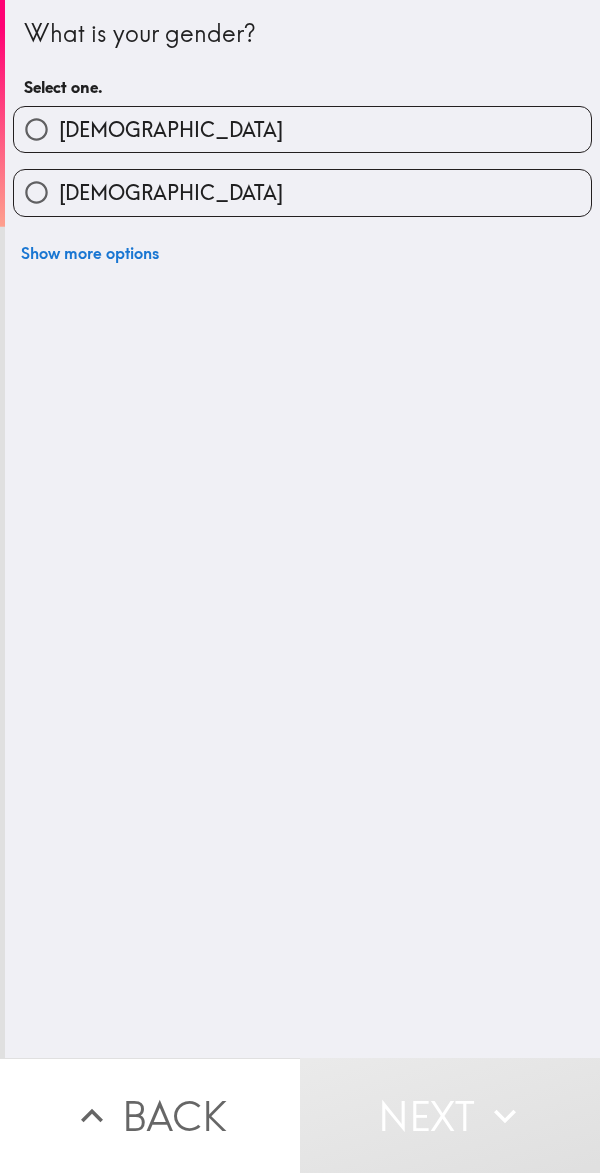 click on "[DEMOGRAPHIC_DATA]" at bounding box center (302, 129) 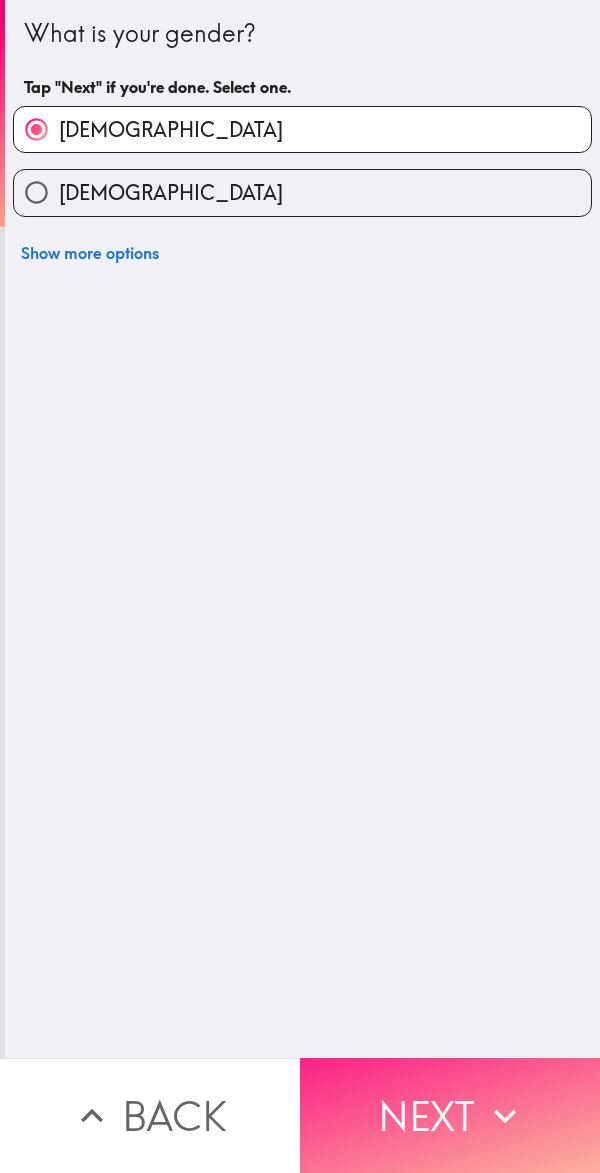 click 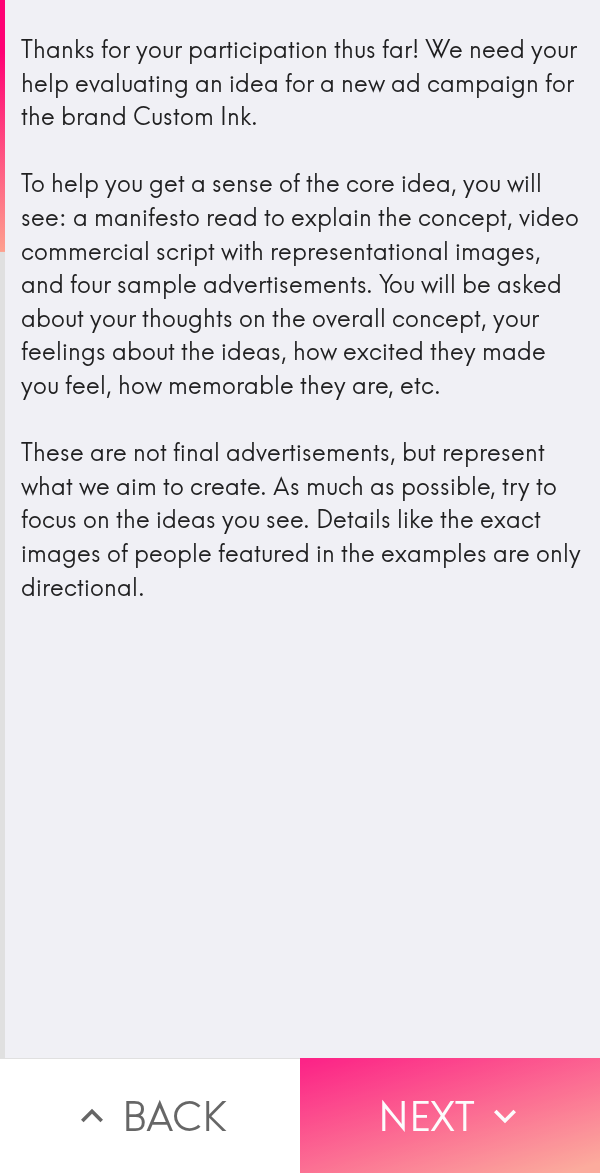 click on "Next" at bounding box center [450, 1115] 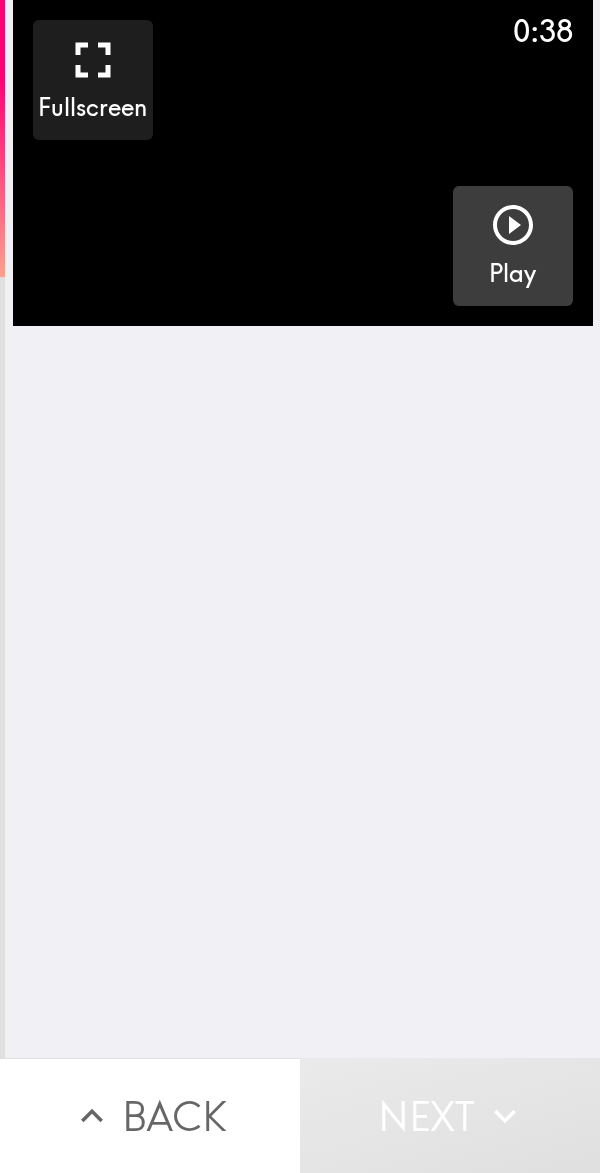 click 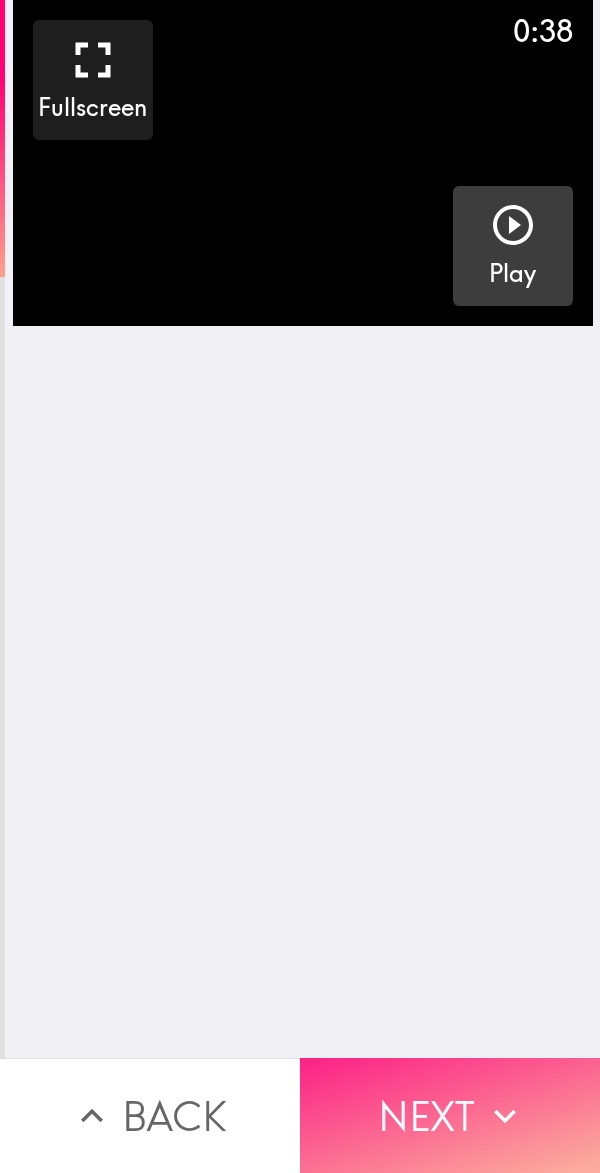 click on "Next" at bounding box center [450, 1115] 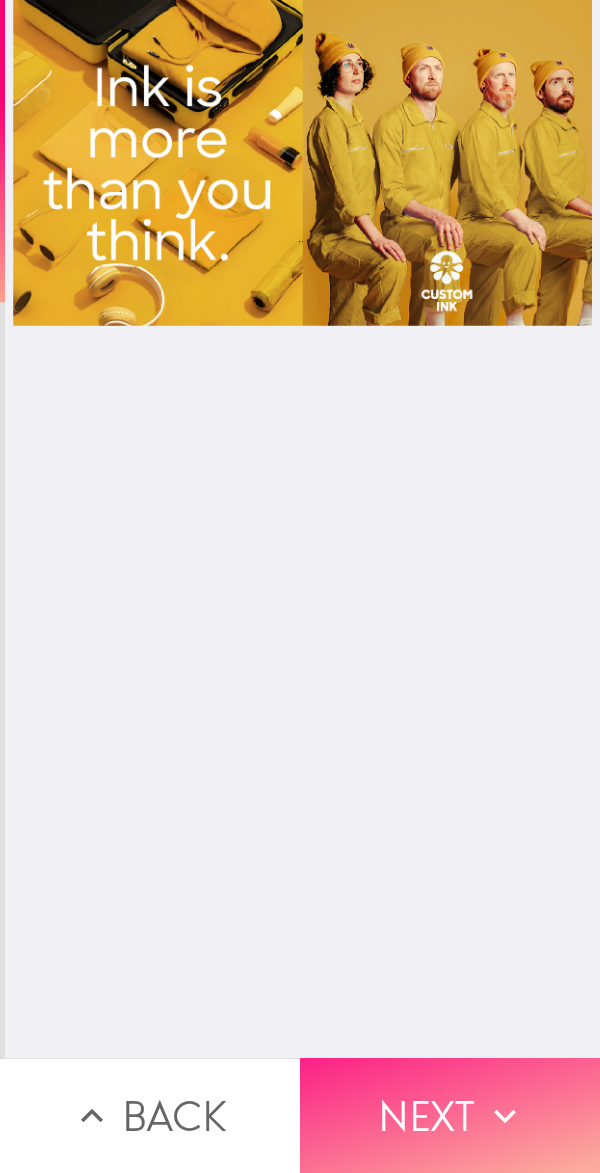 click on "Next" at bounding box center [450, 1115] 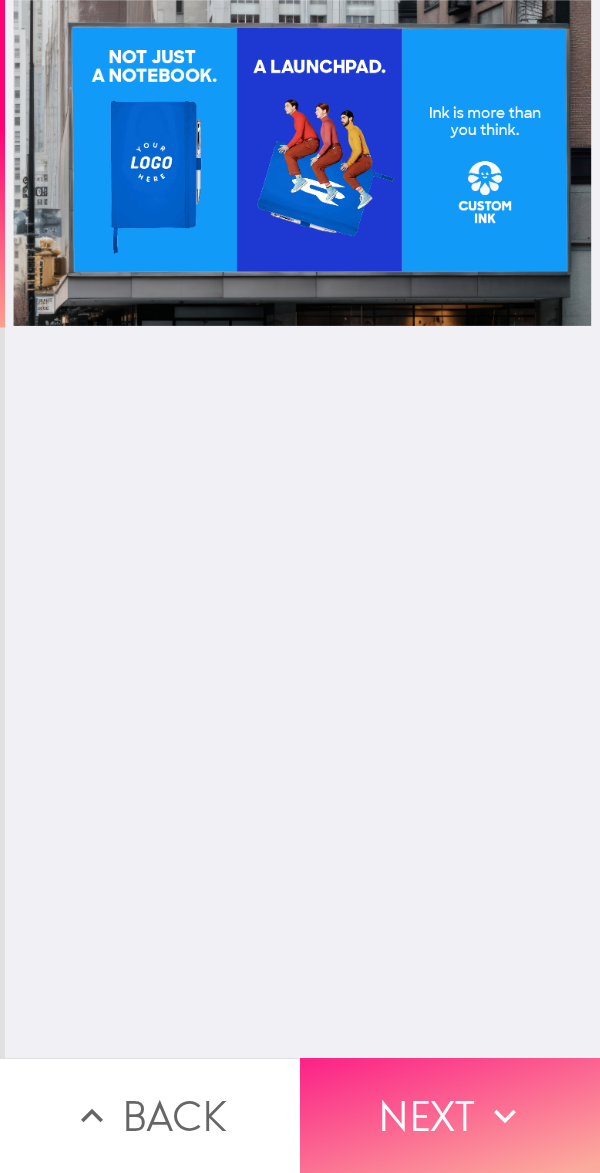 click 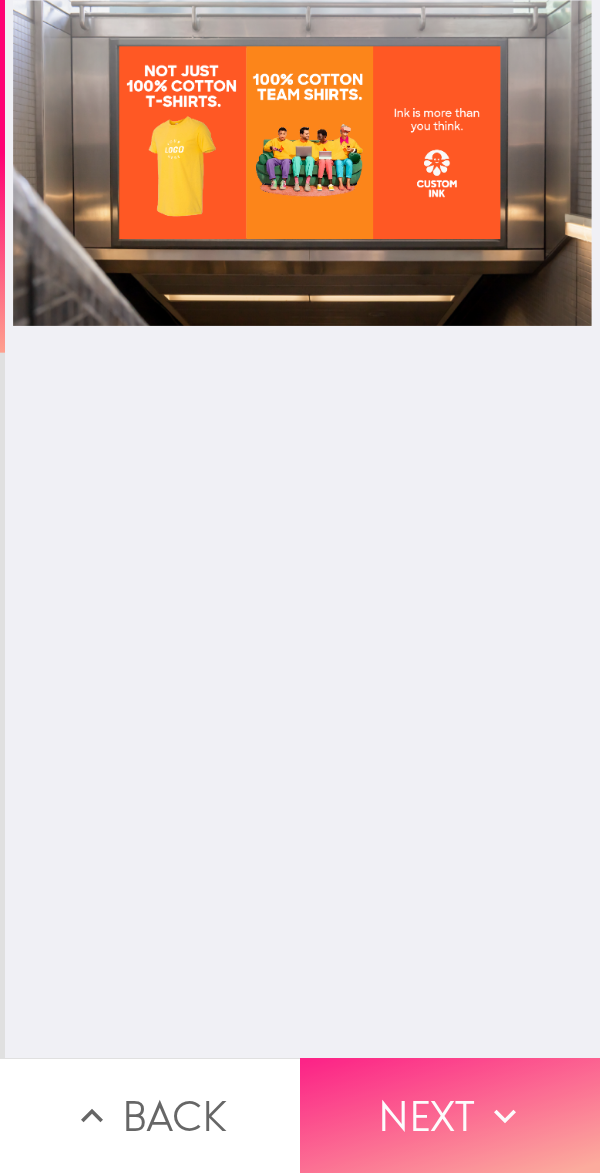 click on "Next" at bounding box center (450, 1115) 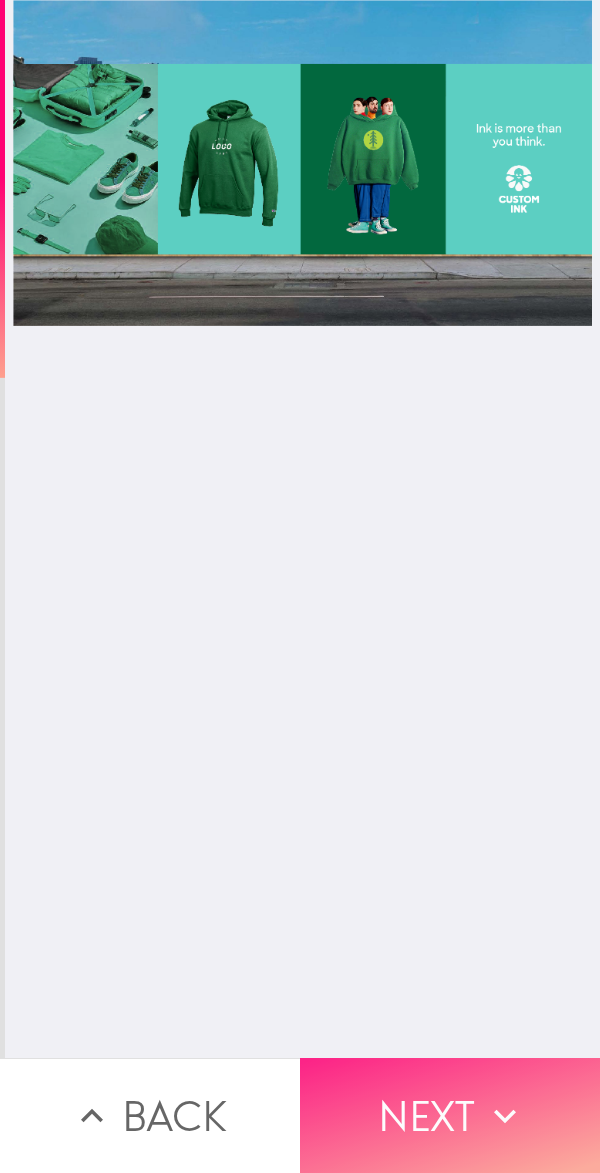 click on "Next" at bounding box center [450, 1115] 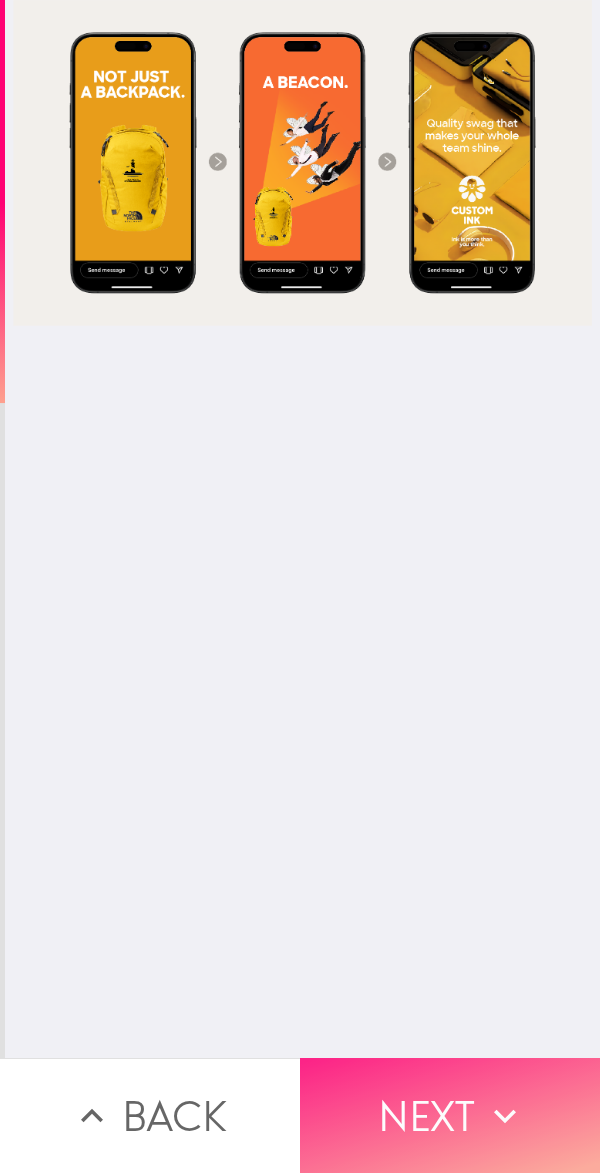 click on "Next" at bounding box center [450, 1115] 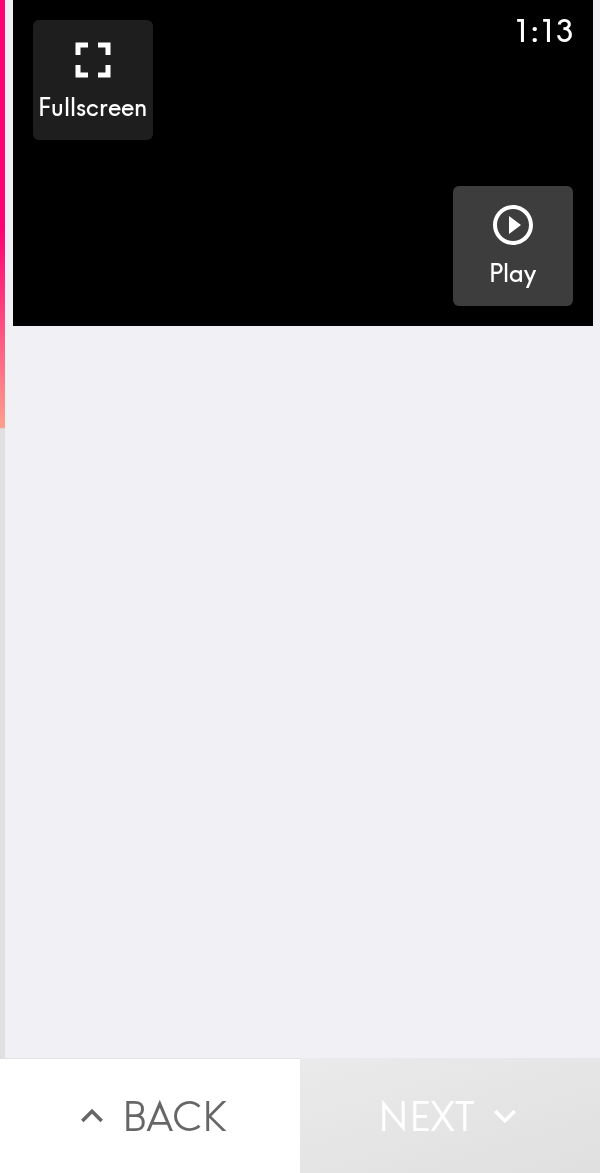 click 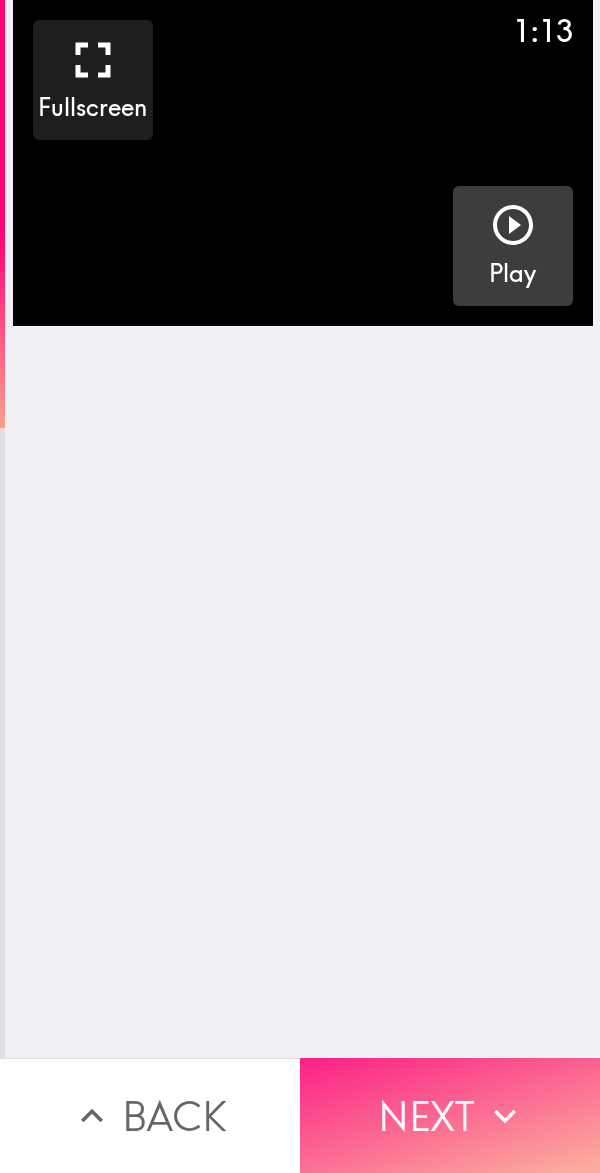 click 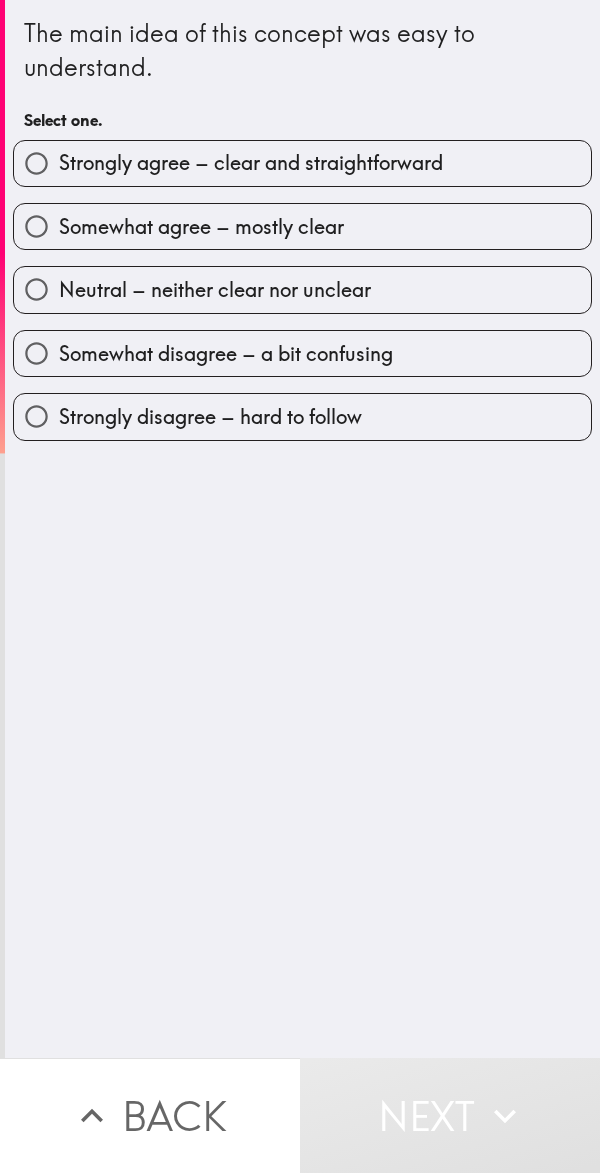 click on "Strongly agree – clear and straightforward" at bounding box center (251, 163) 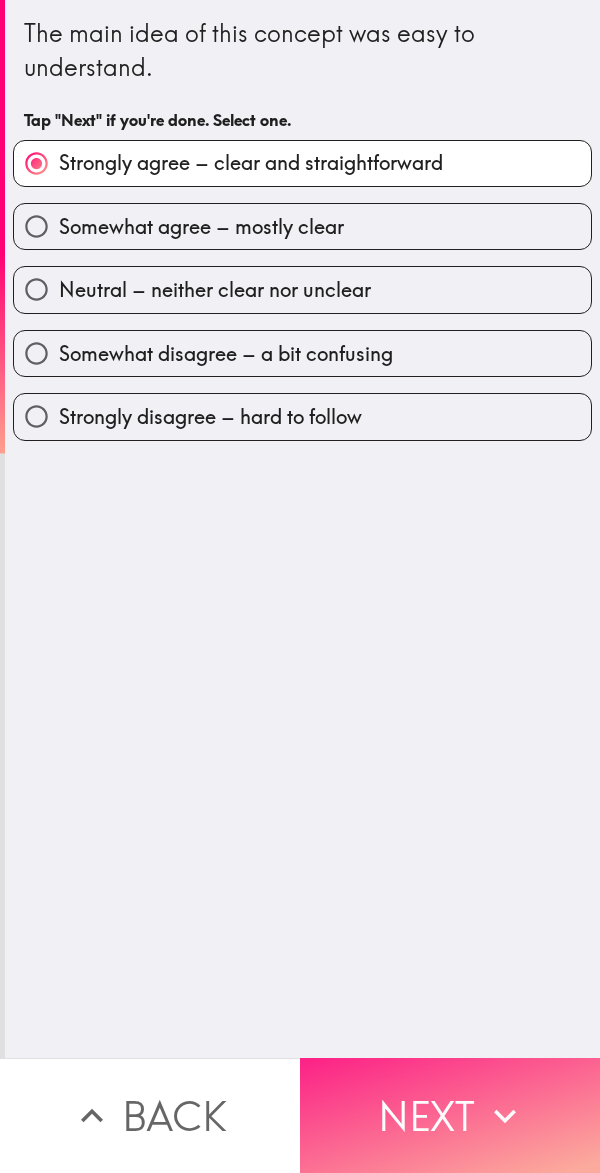 click 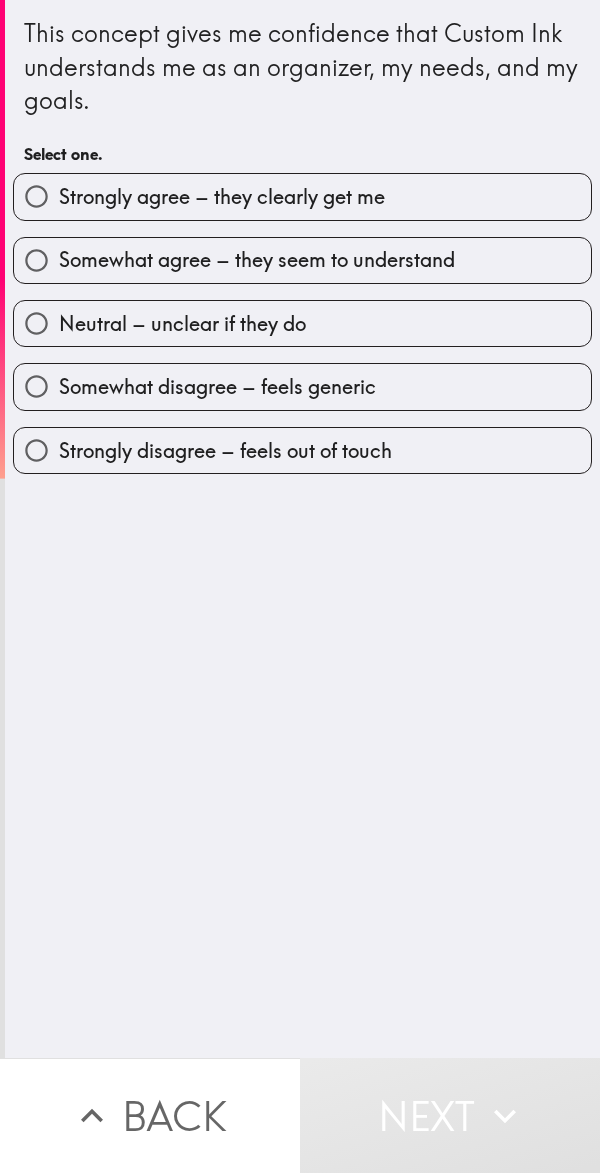 click on "Strongly agree – they clearly get me" at bounding box center [302, 196] 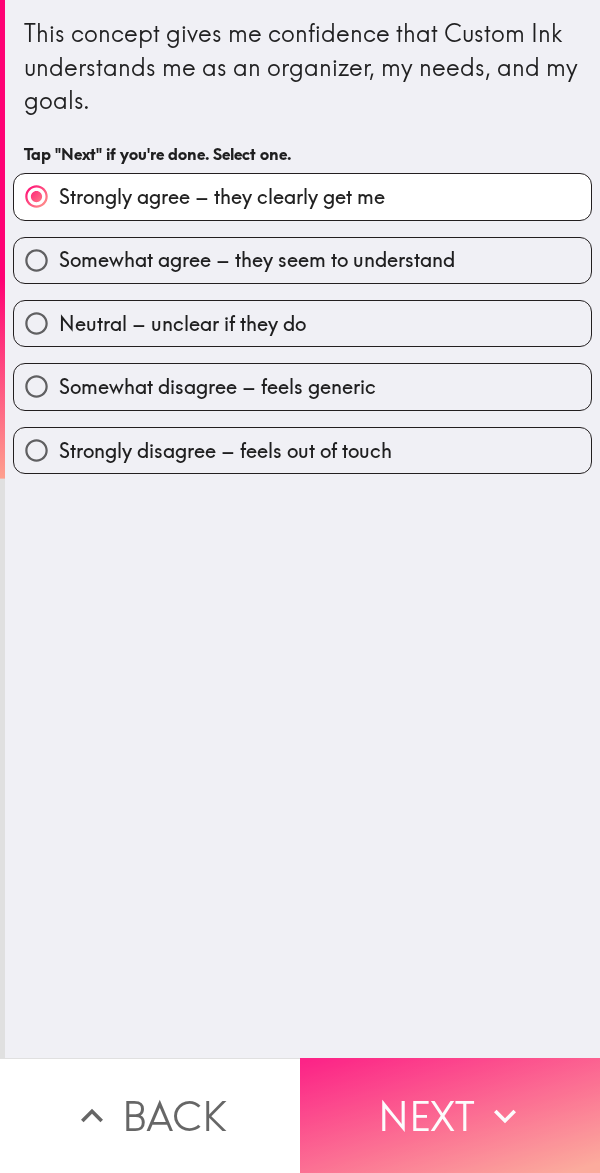 click on "Next" at bounding box center (450, 1115) 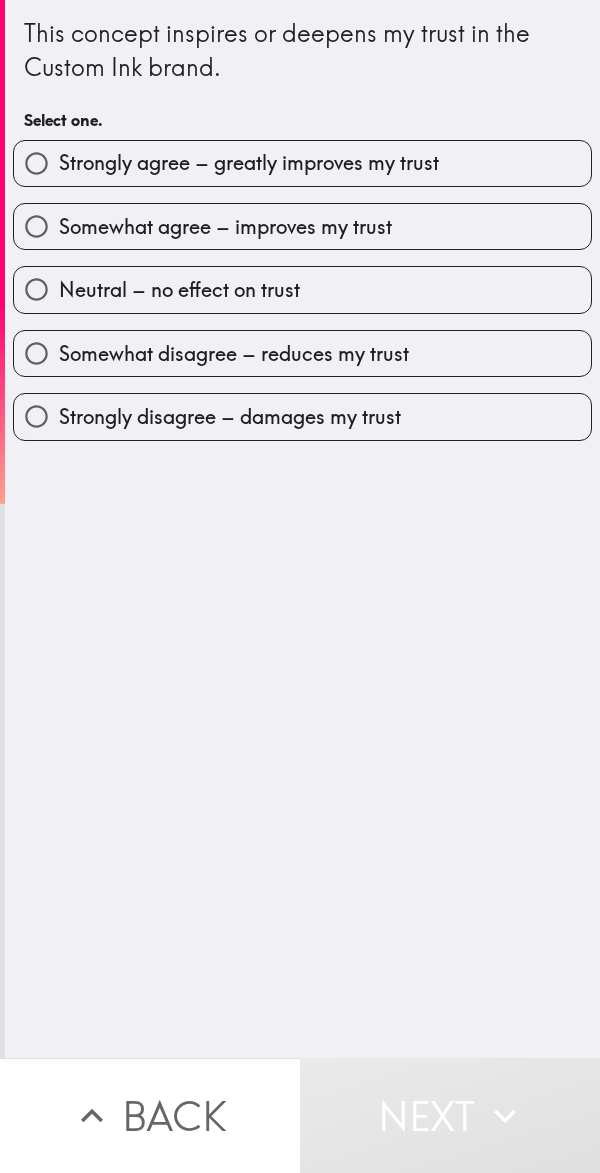 click on "Strongly agree – greatly improves my trust" at bounding box center [302, 163] 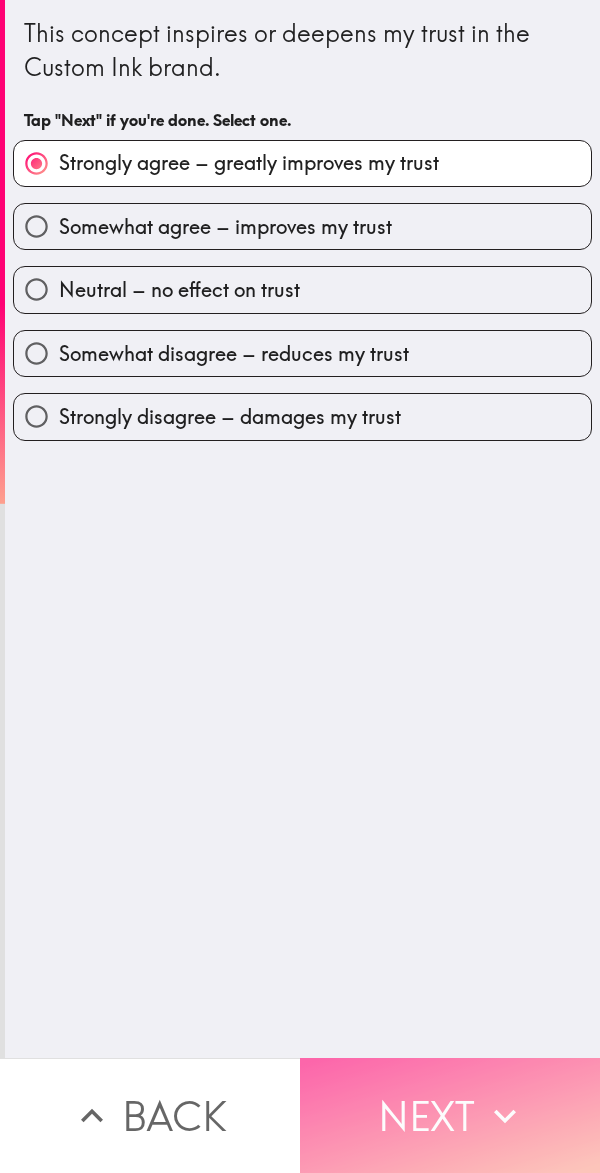 click on "Next" at bounding box center [450, 1115] 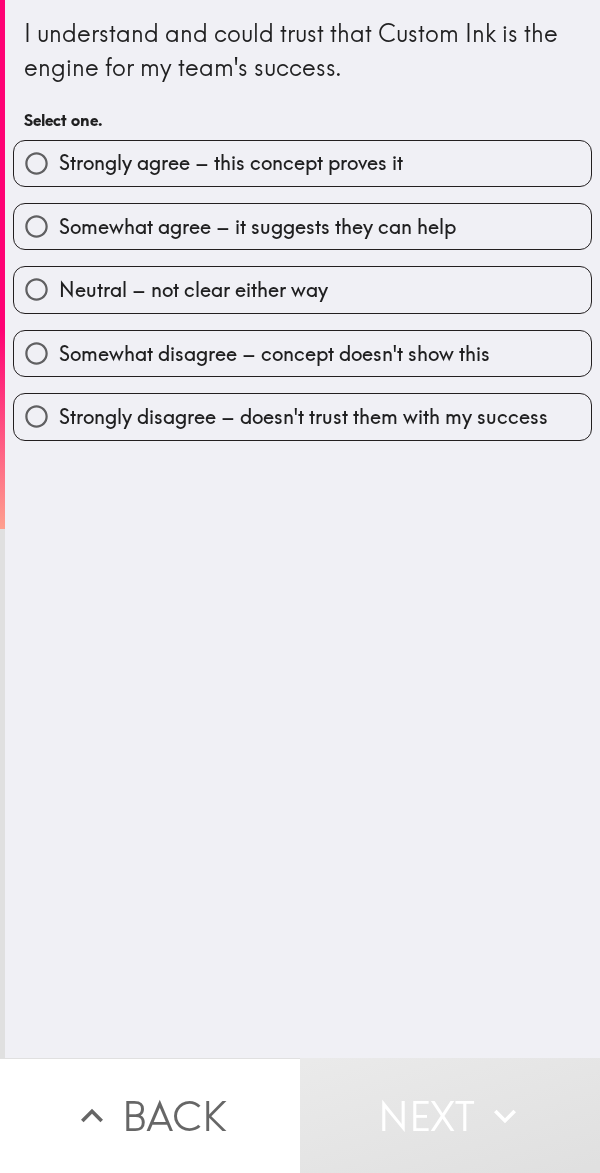 click on "Somewhat agree – it suggests they can help" at bounding box center (257, 227) 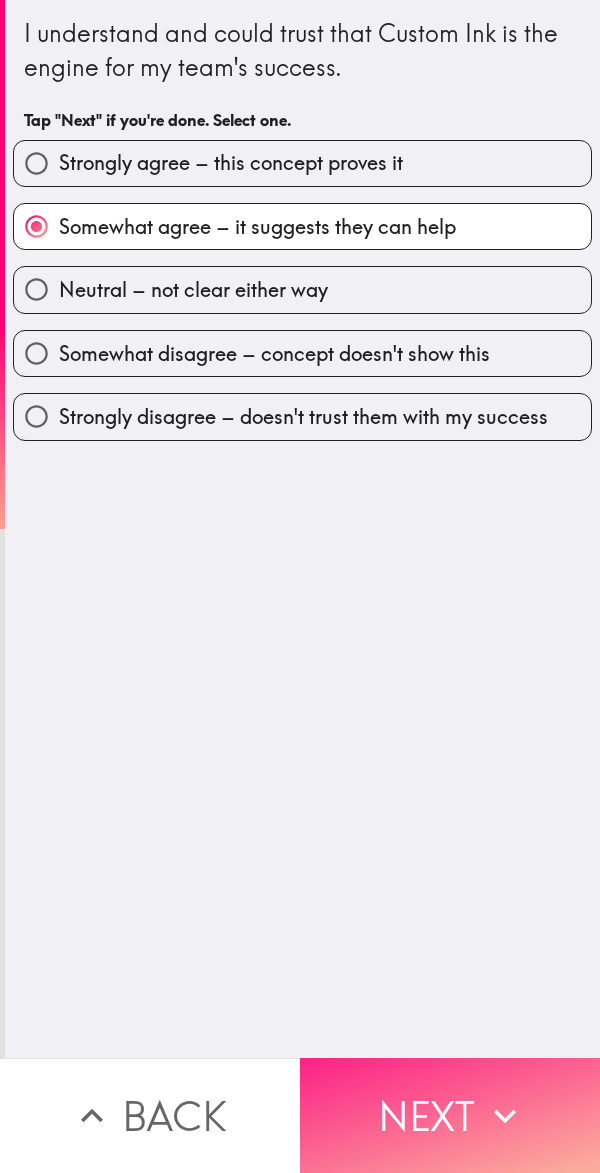 click on "Next" at bounding box center (450, 1115) 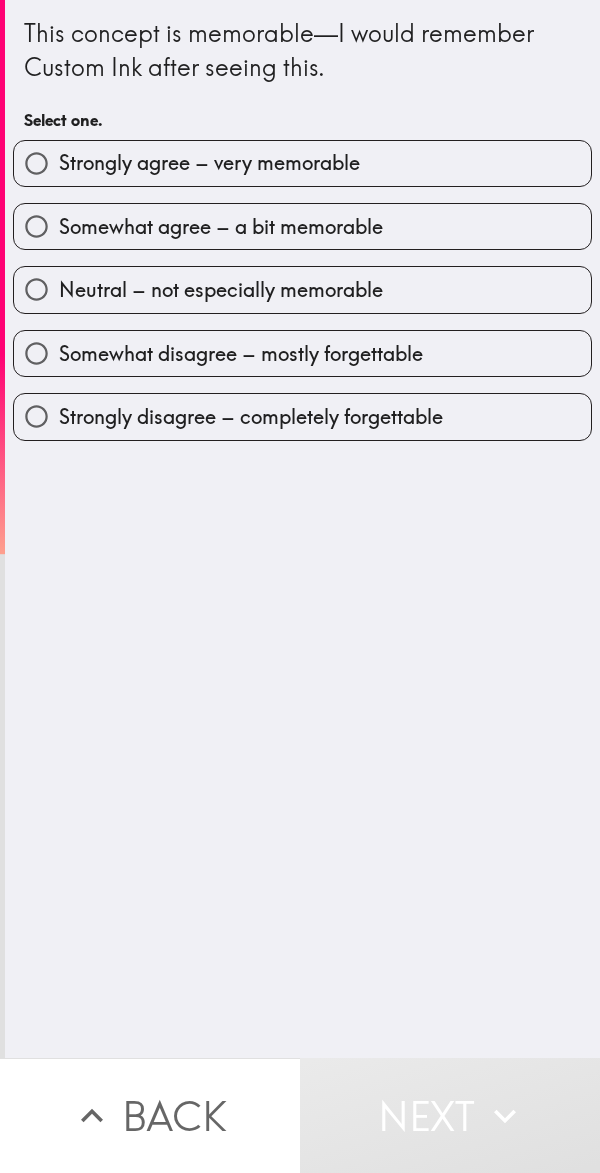 click on "Strongly agree – very memorable" at bounding box center (302, 163) 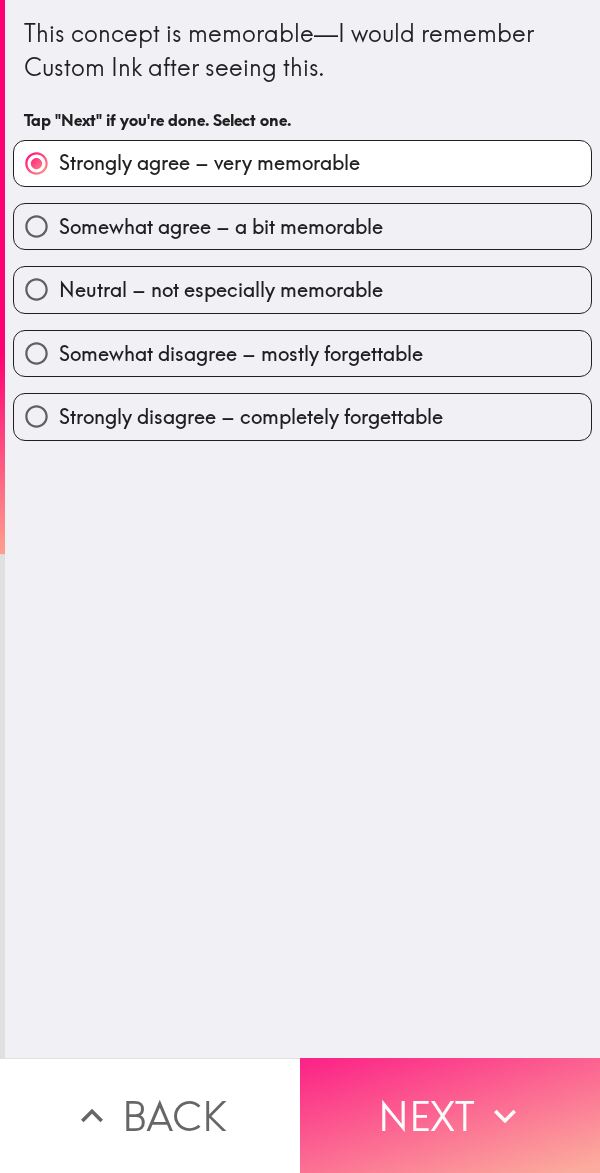 click on "Next" at bounding box center (450, 1115) 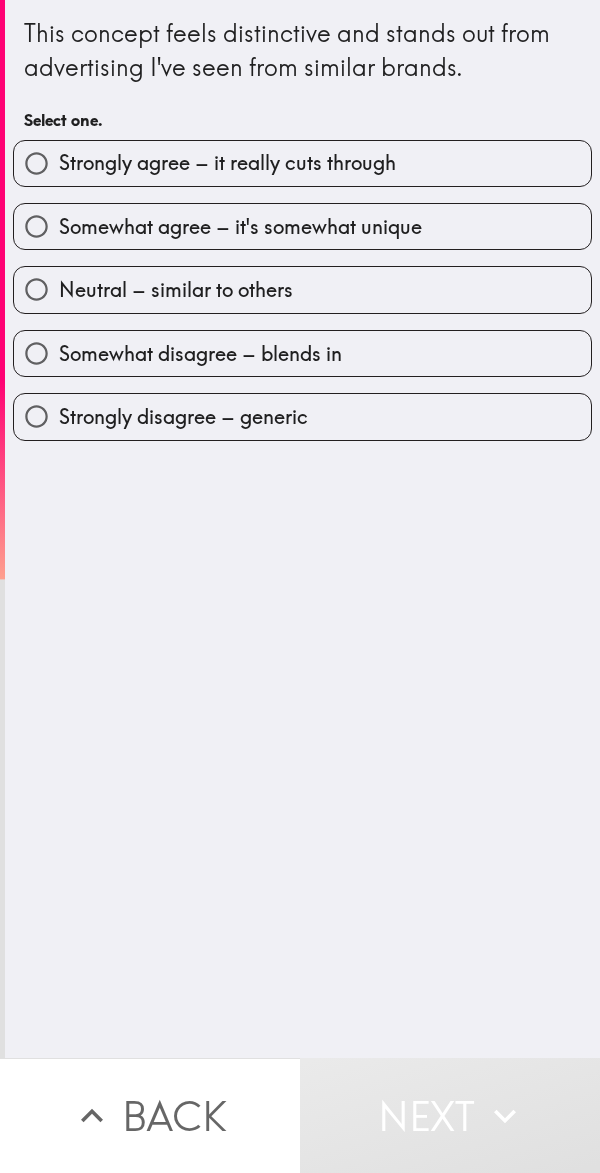click on "Somewhat agree – it's somewhat unique" at bounding box center (240, 227) 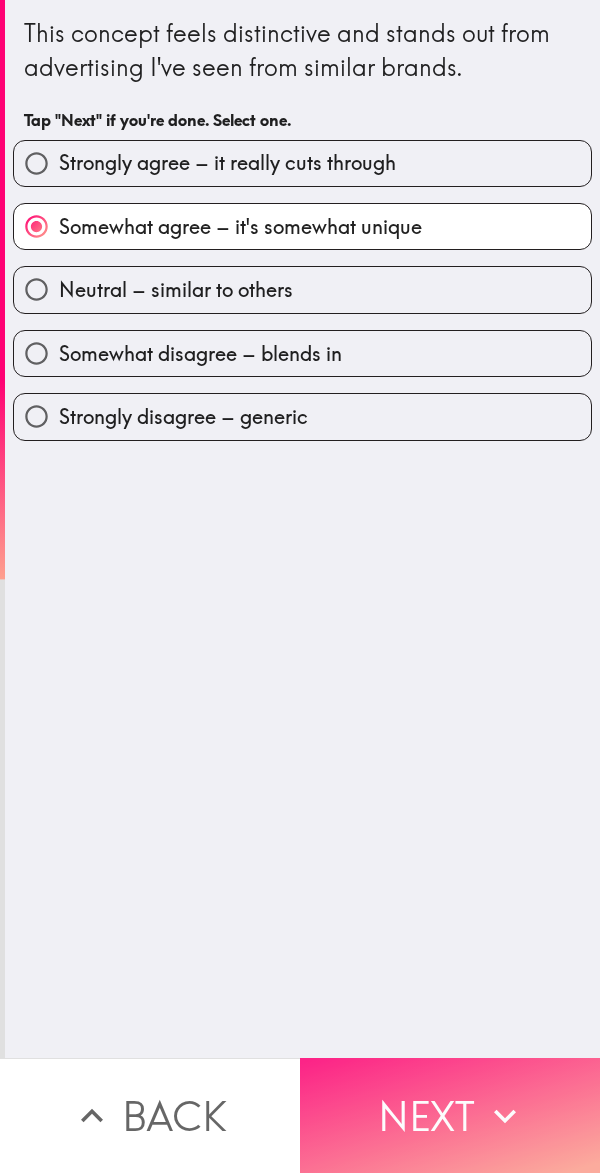 click on "Next" at bounding box center [450, 1115] 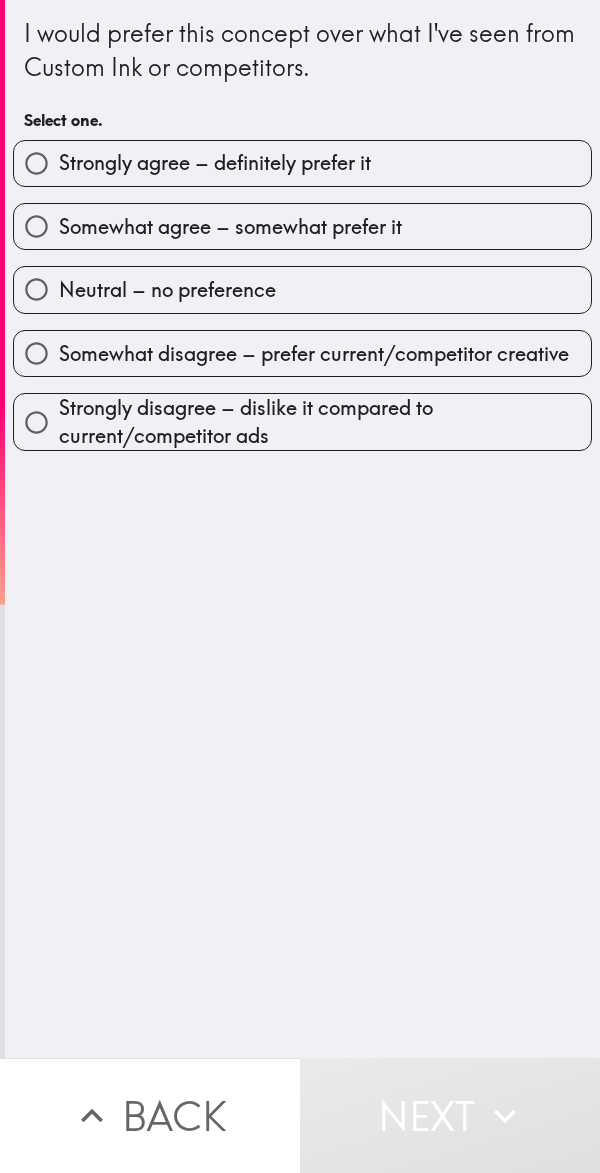 click on "Somewhat agree – somewhat prefer it" at bounding box center [230, 227] 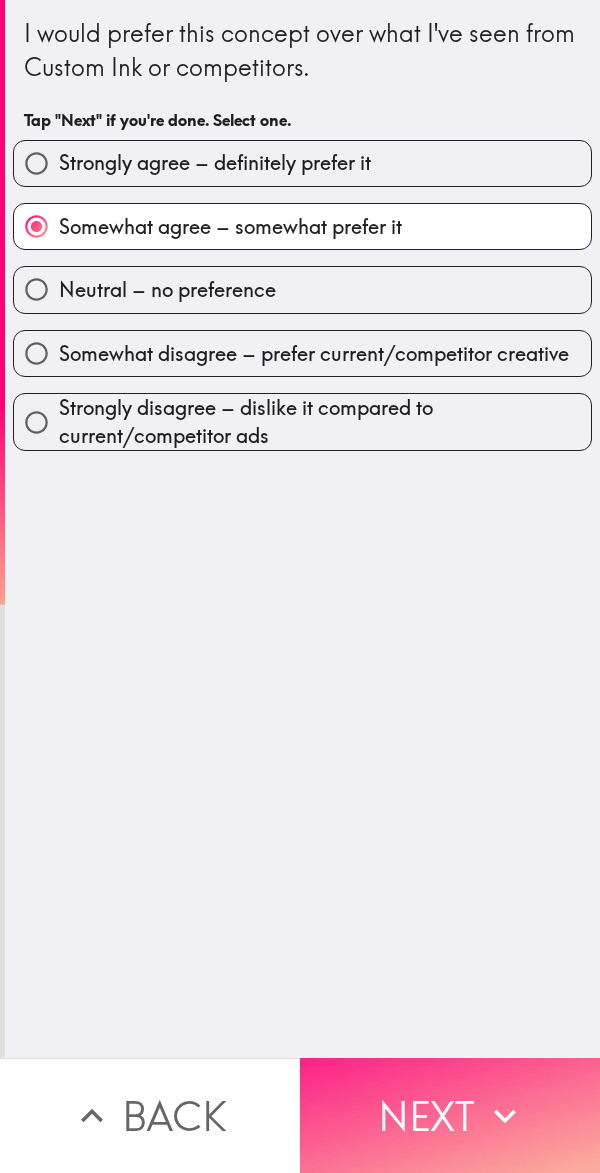 click on "Next" at bounding box center (450, 1115) 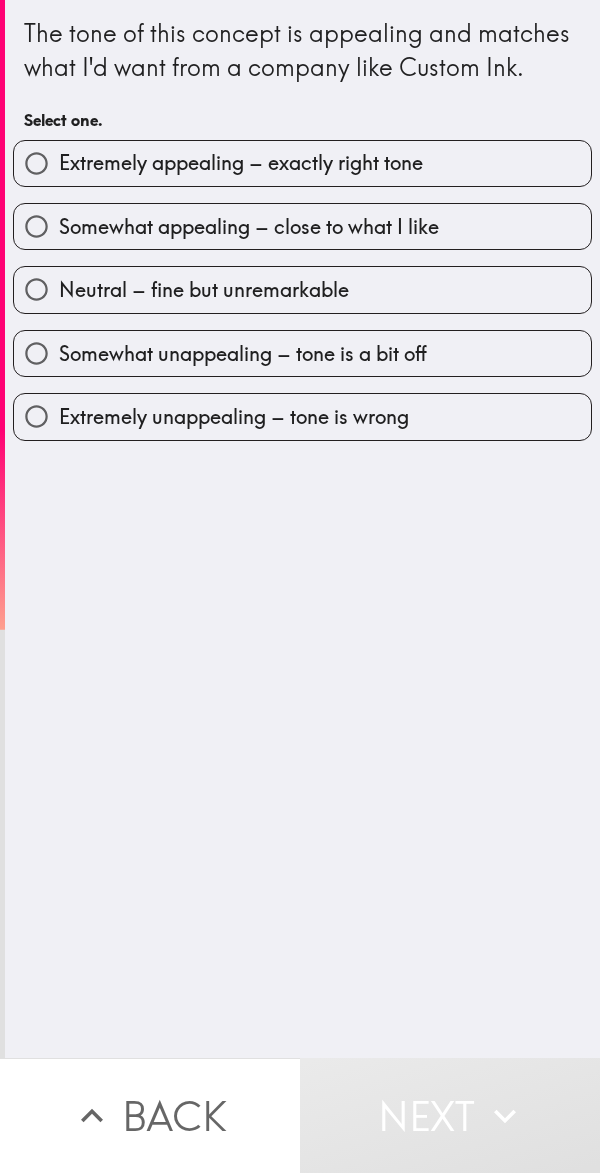 click on "Extremely appealing – exactly right tone" at bounding box center (302, 163) 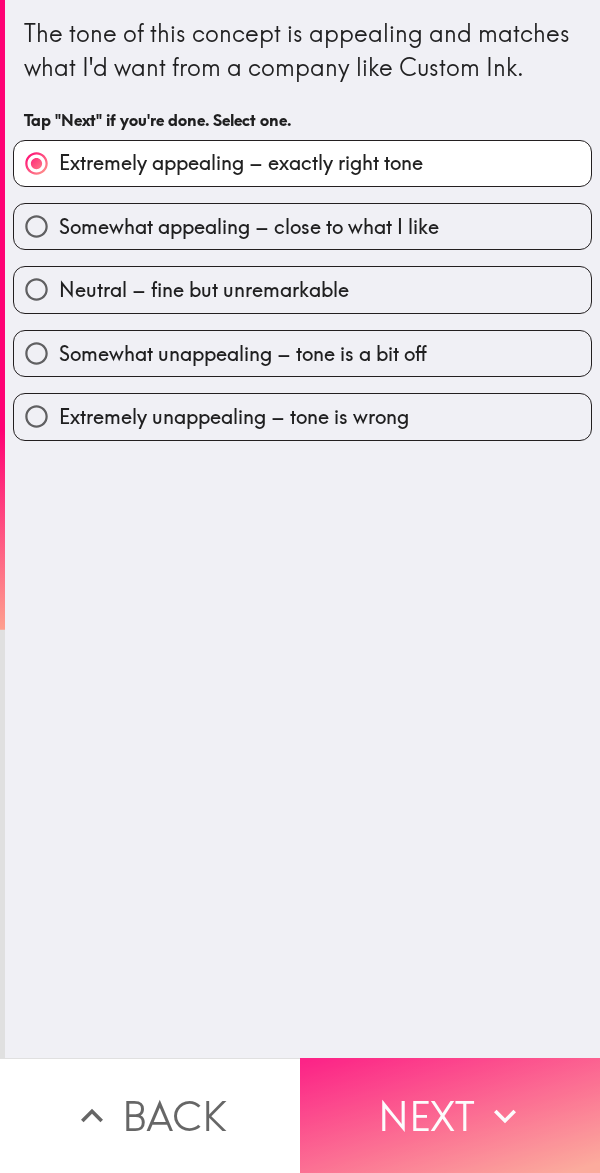 click on "Next" at bounding box center [450, 1115] 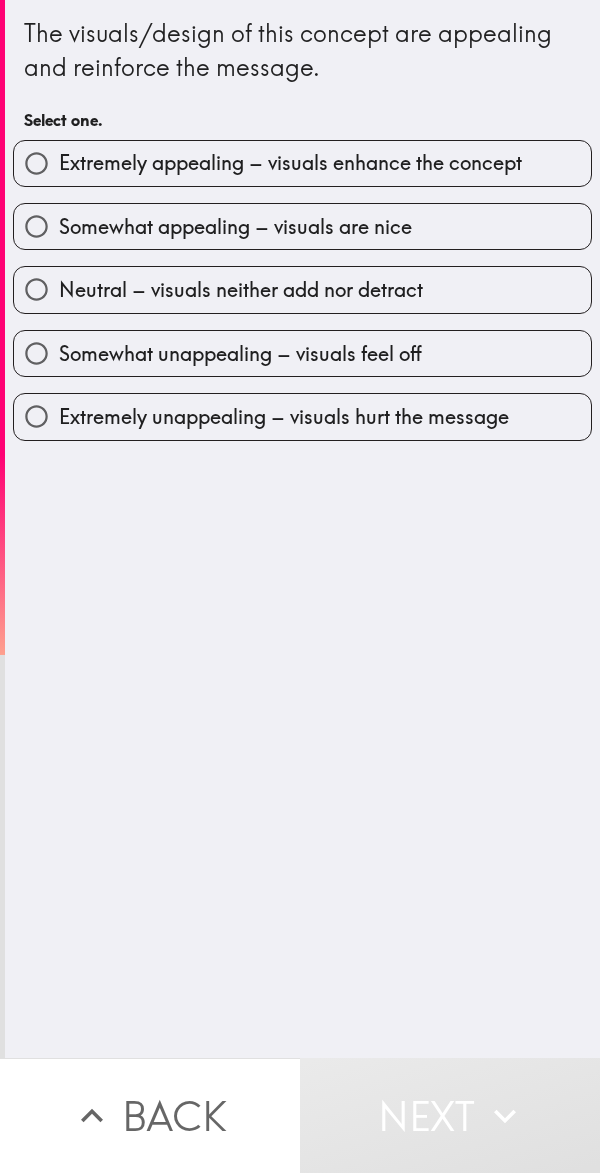 click on "Extremely appealing – visuals enhance the concept" at bounding box center [290, 163] 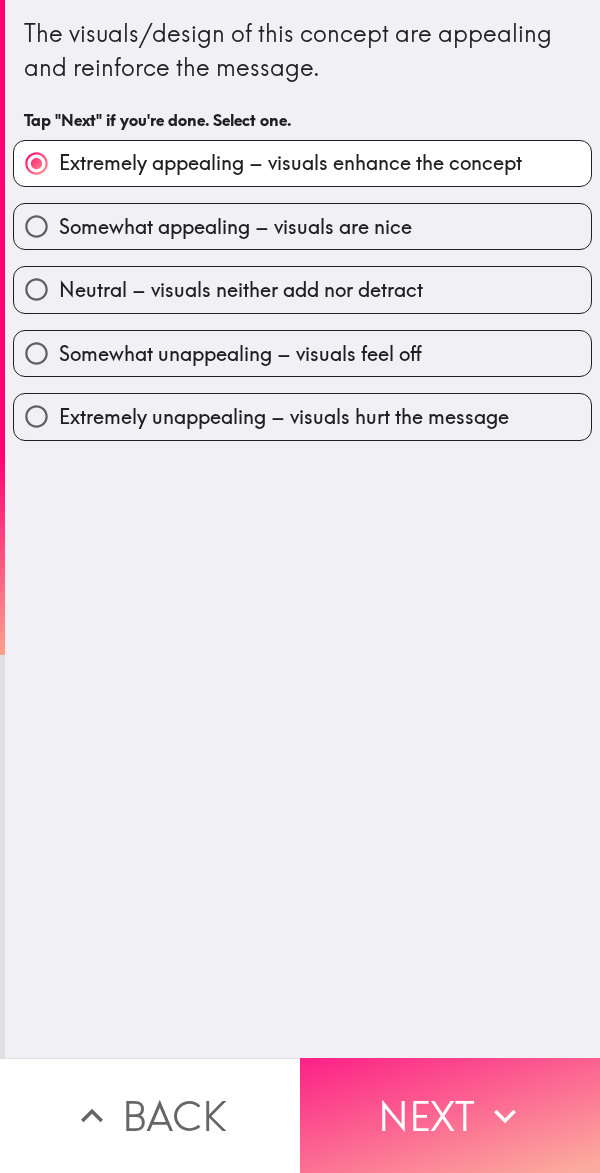 click on "Next" at bounding box center (450, 1115) 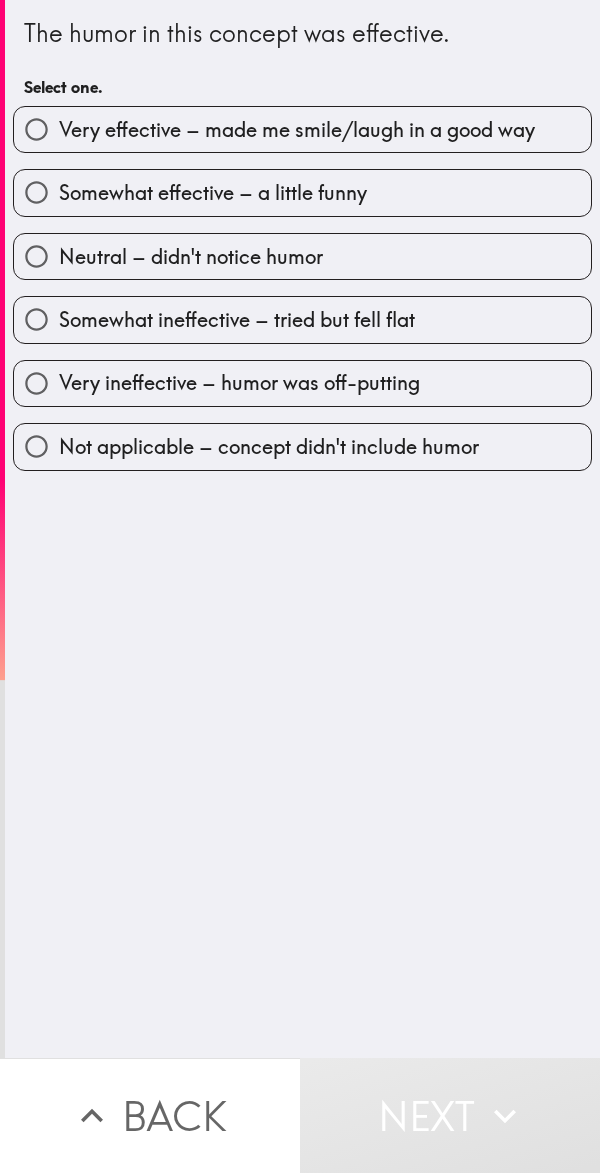 click on "Somewhat effective – a little funny" at bounding box center (302, 192) 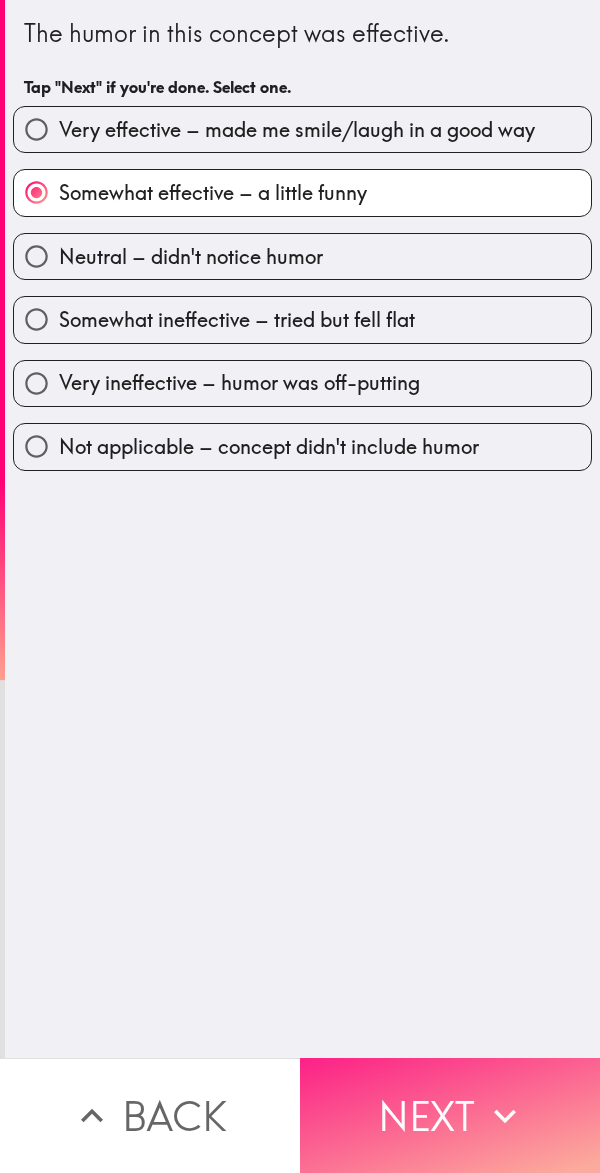 click on "Next" at bounding box center [450, 1115] 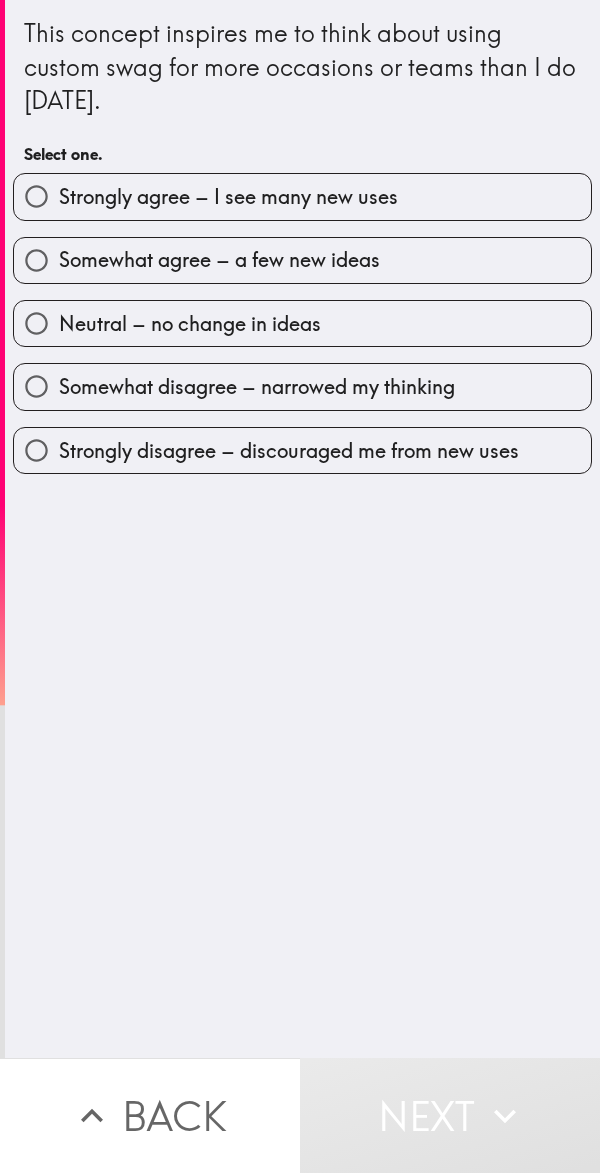 click on "Strongly agree – I see many new uses" at bounding box center [302, 196] 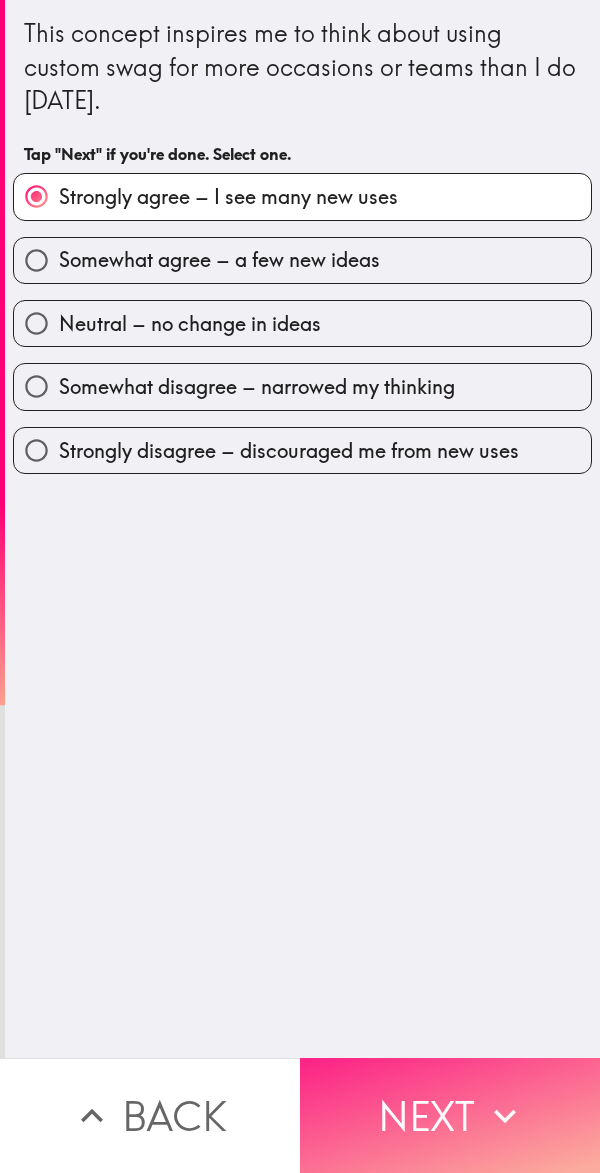 click on "Next" at bounding box center [450, 1115] 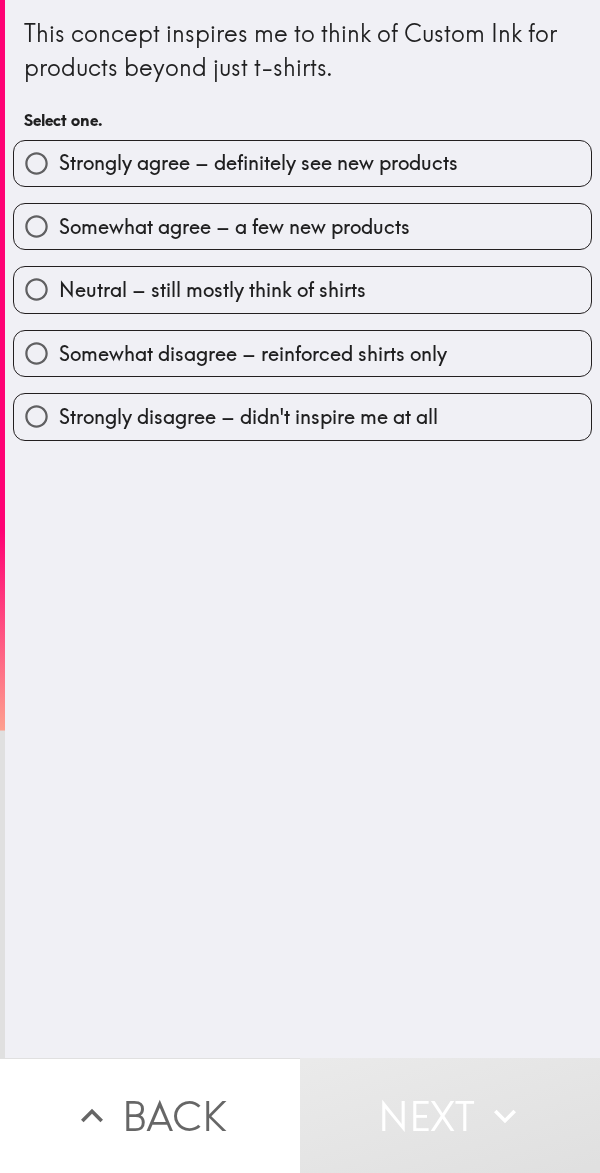 click on "Strongly agree – definitely see new products" at bounding box center [258, 163] 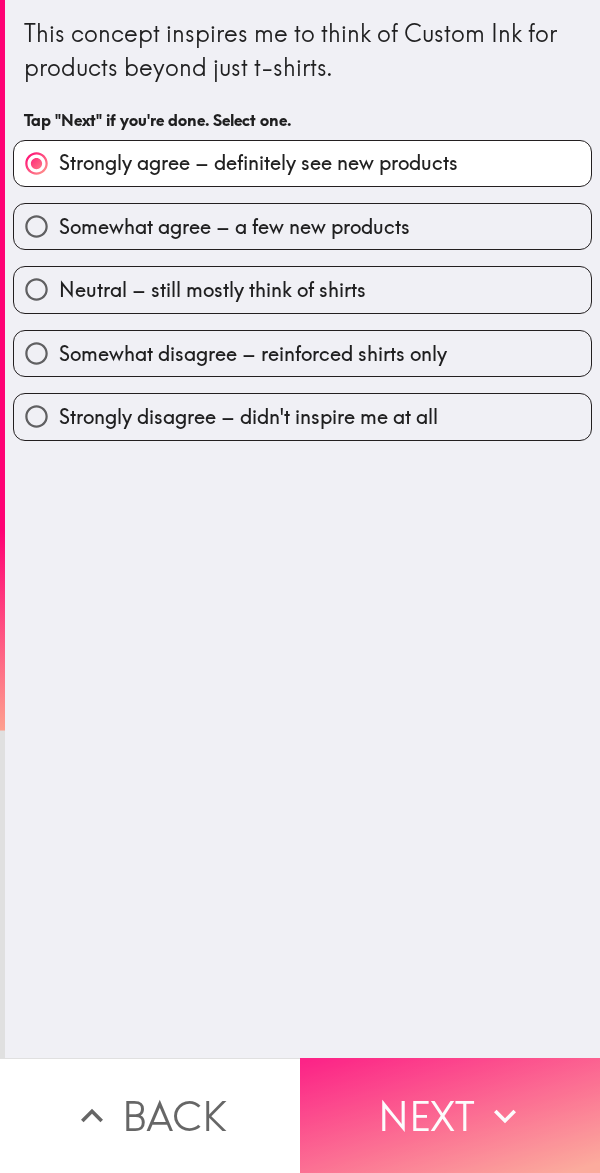 click on "Next" at bounding box center (450, 1115) 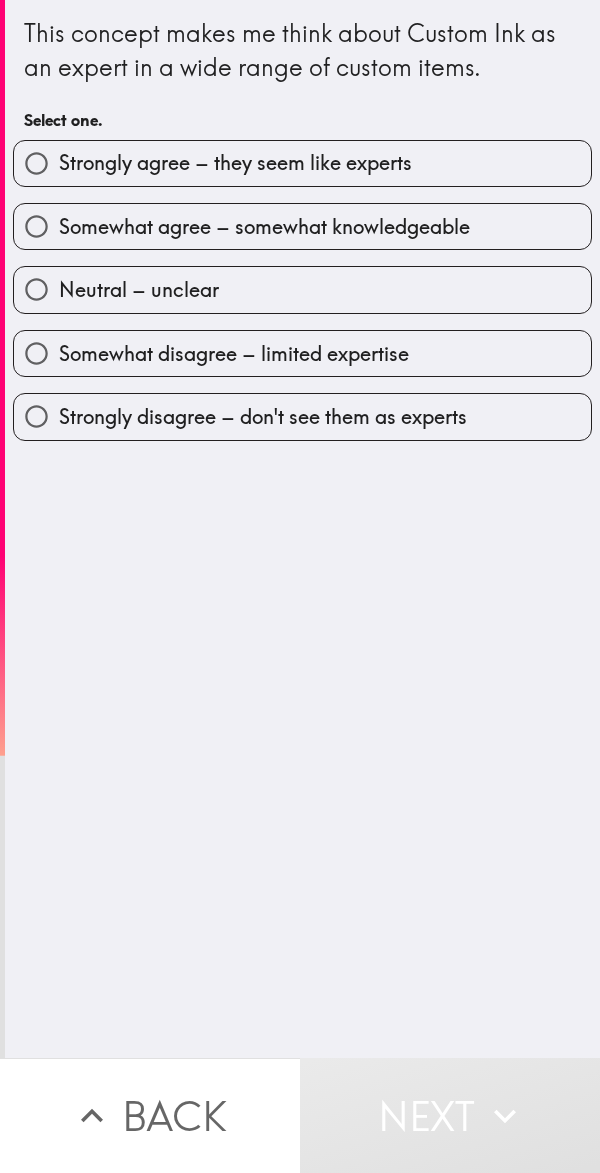 click on "Strongly agree – they seem like experts" at bounding box center (302, 163) 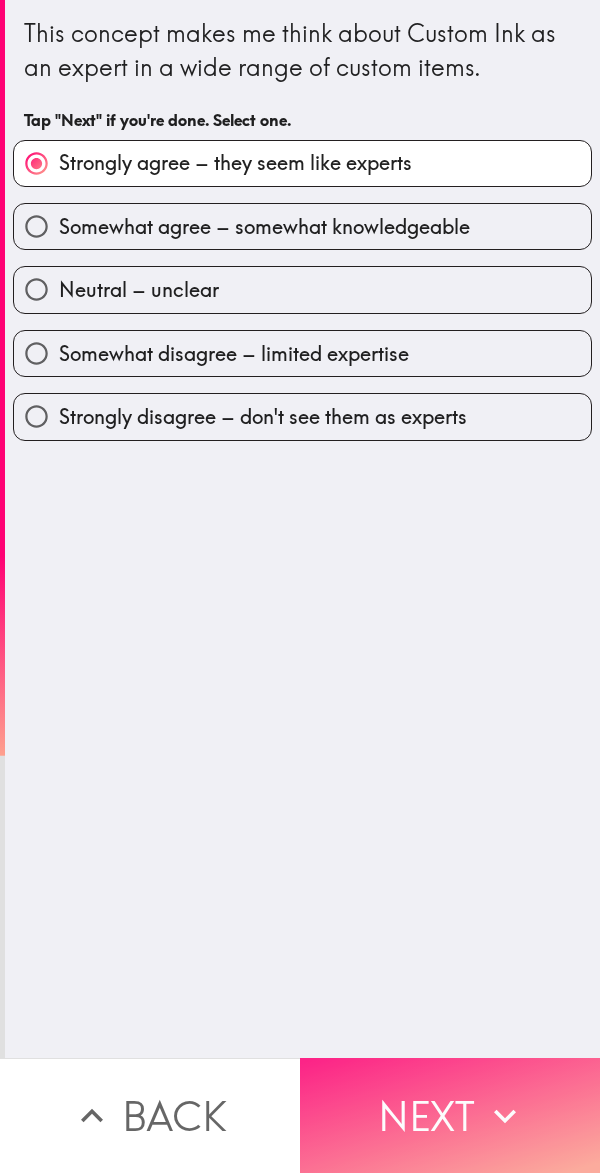 click on "Next" at bounding box center [450, 1115] 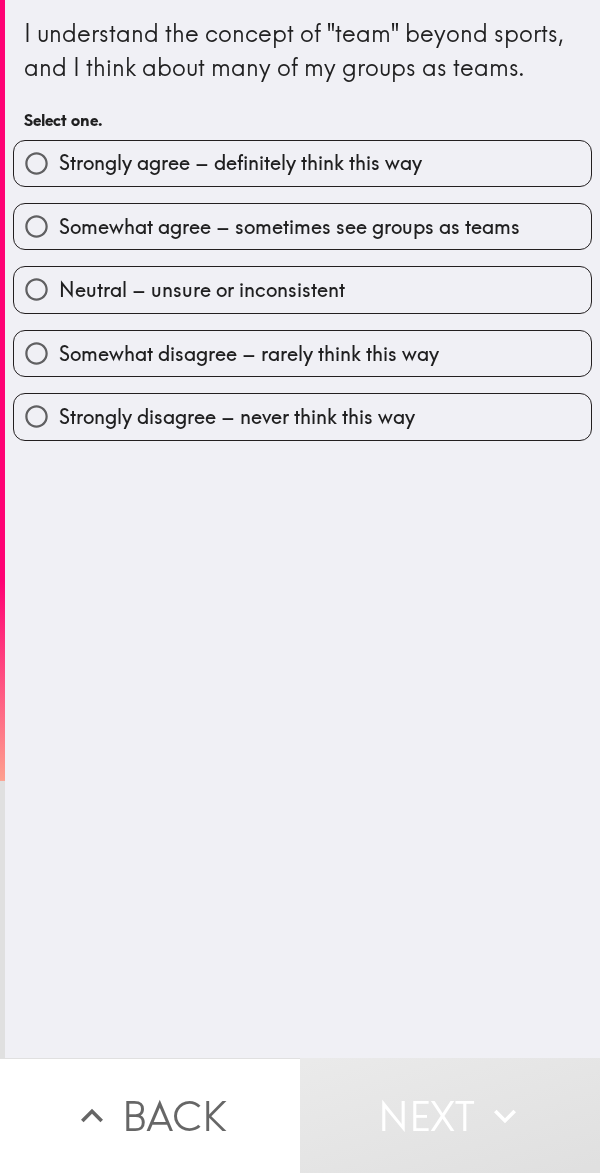 click on "Somewhat agree – sometimes see groups as teams" at bounding box center (302, 226) 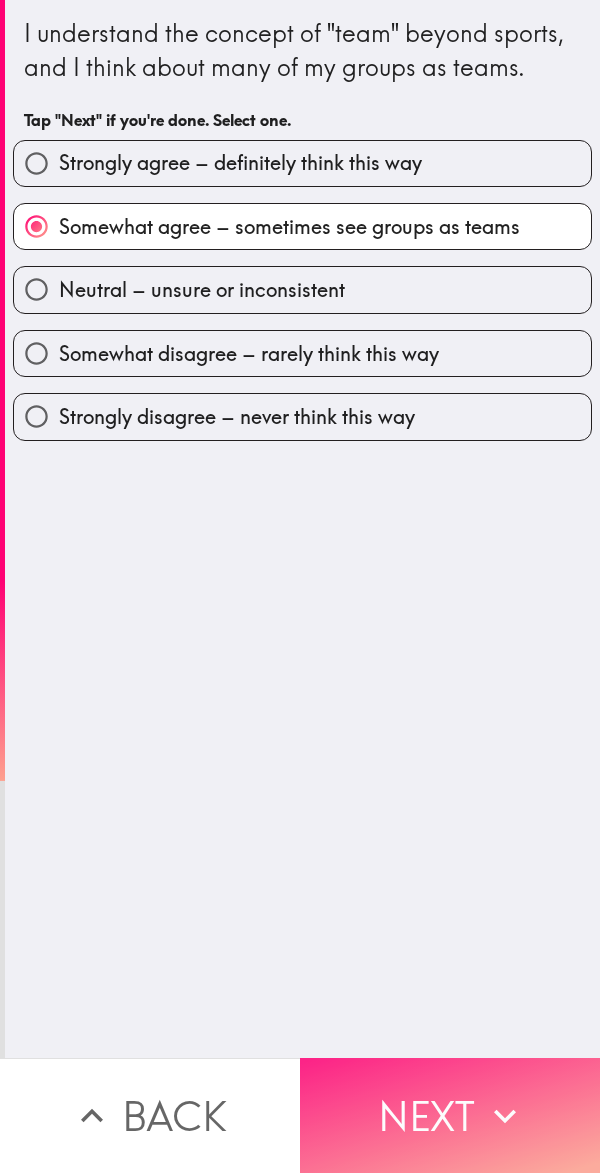 click on "Next" at bounding box center (450, 1115) 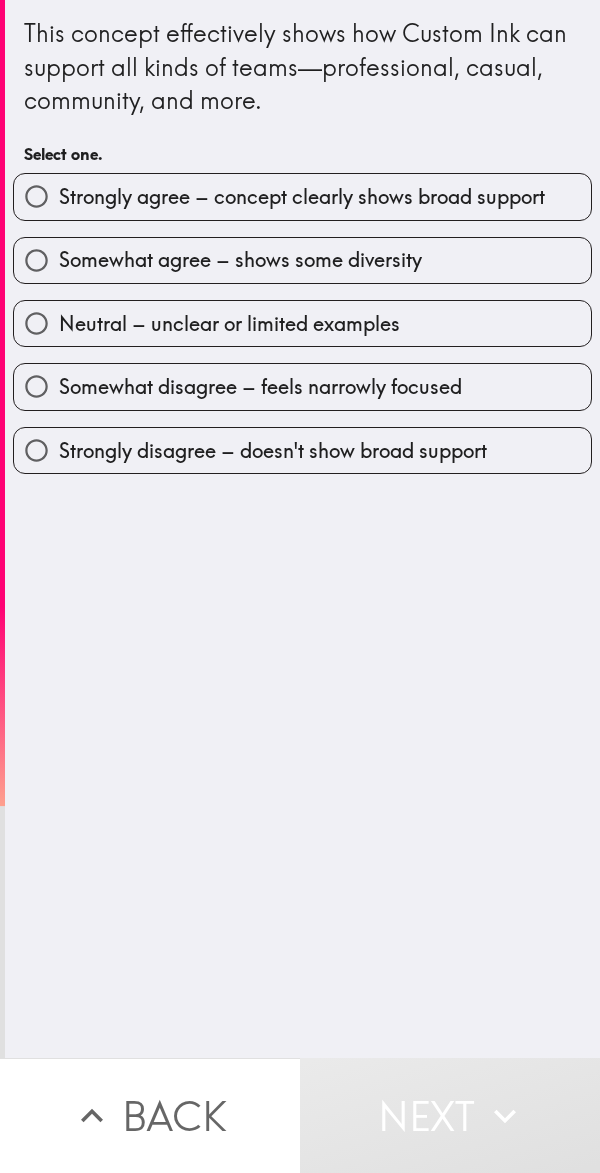 click on "Strongly agree – concept clearly shows broad support" at bounding box center [302, 197] 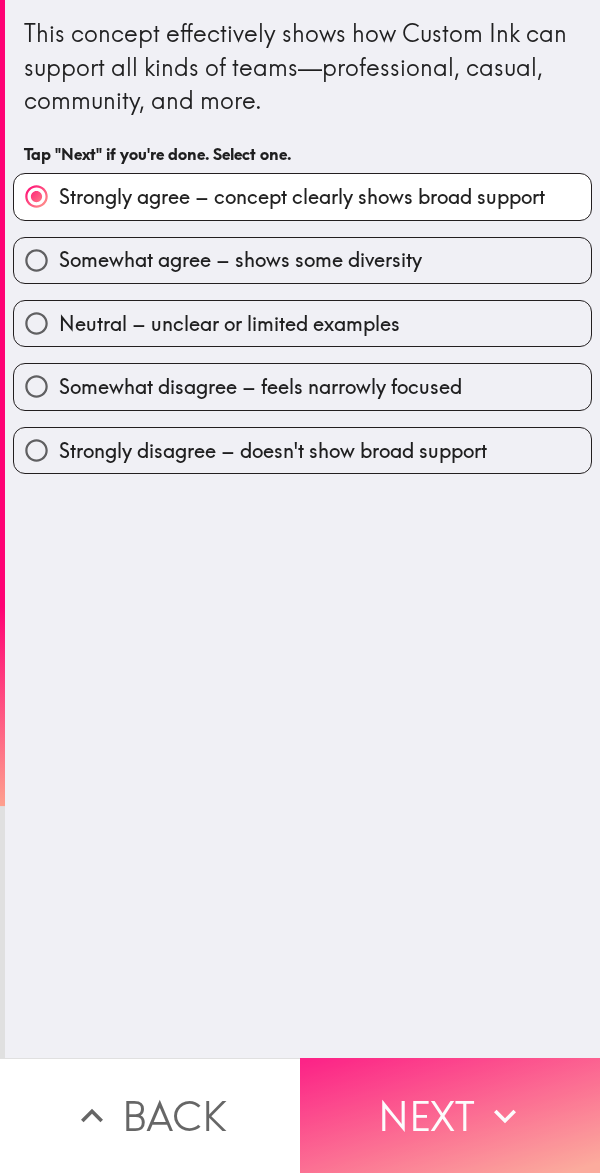 click on "Next" at bounding box center (450, 1115) 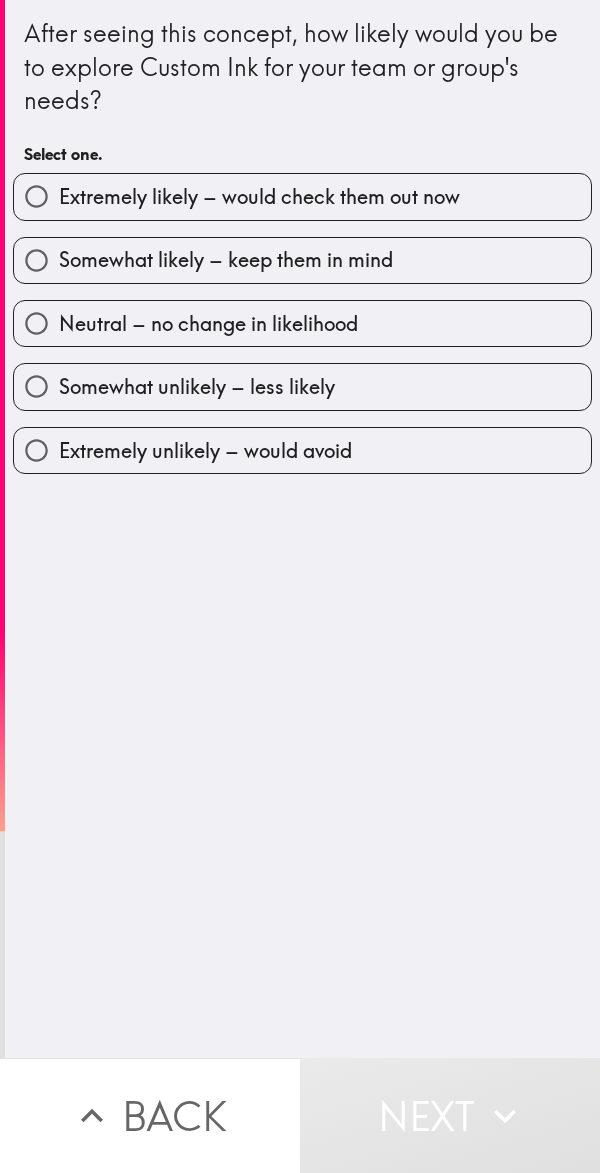 click on "Somewhat likely – keep them in mind" at bounding box center [302, 260] 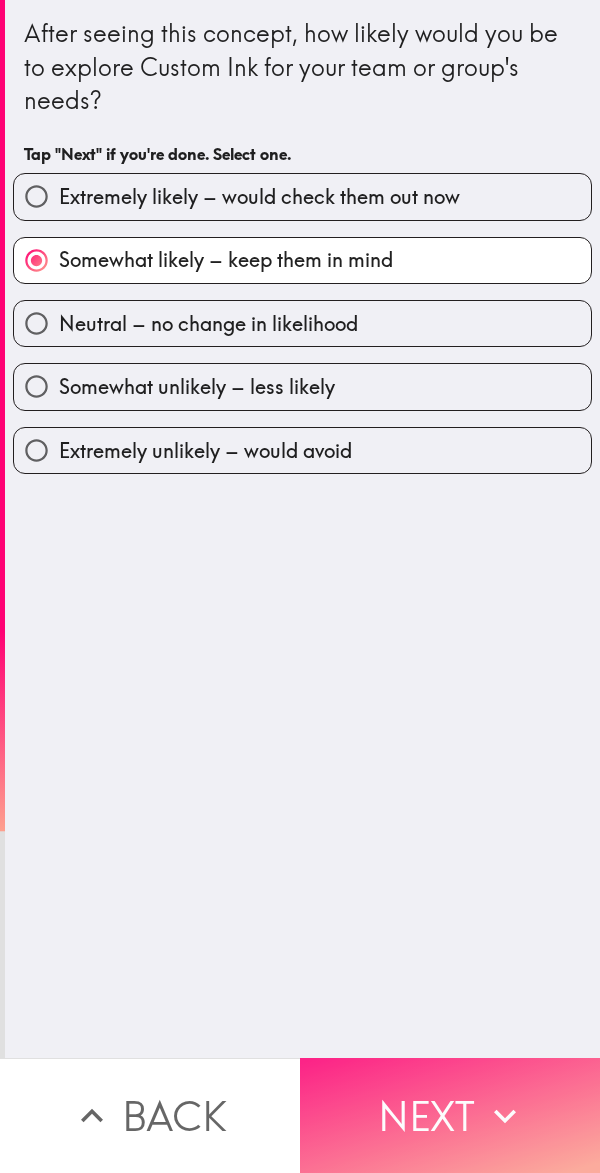 click on "Next" at bounding box center (450, 1115) 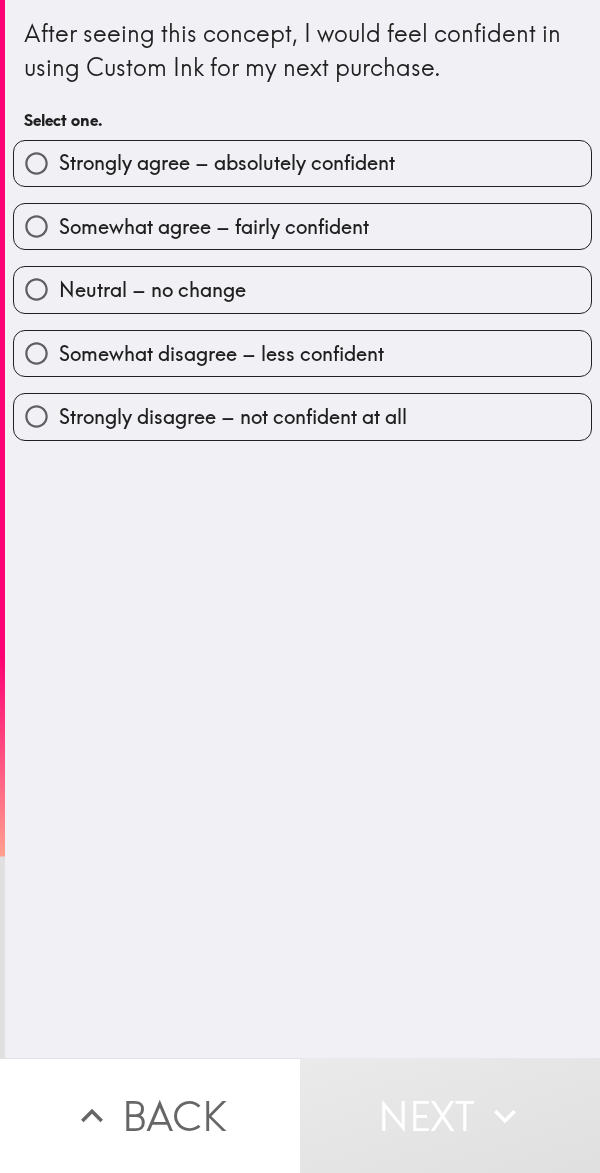 click on "Strongly agree – absolutely confident" at bounding box center (302, 163) 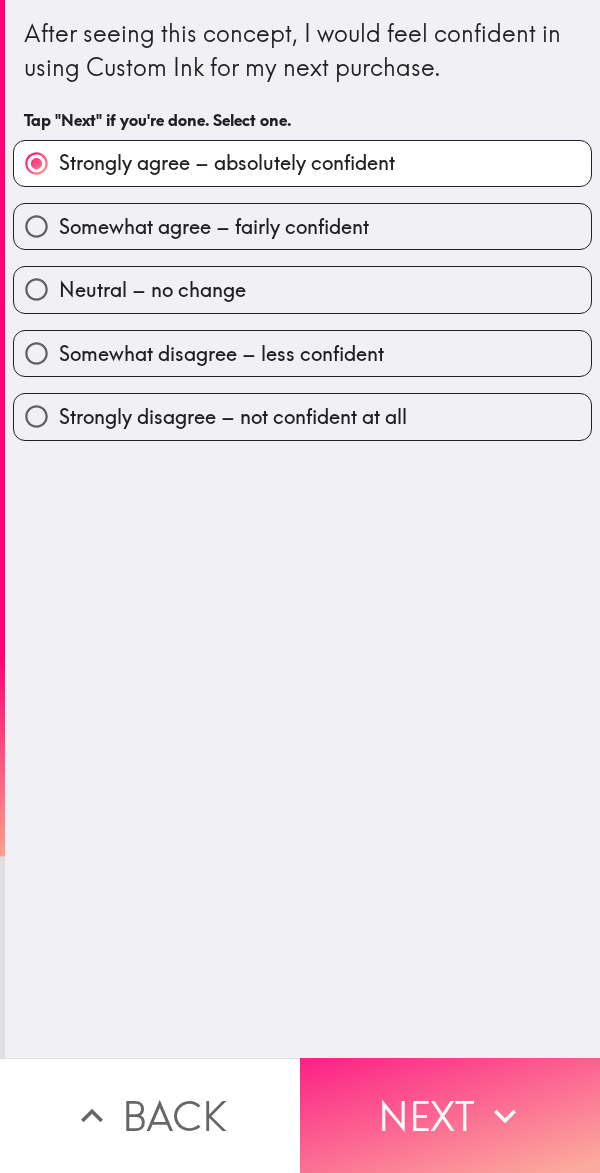 click on "Next" at bounding box center [450, 1115] 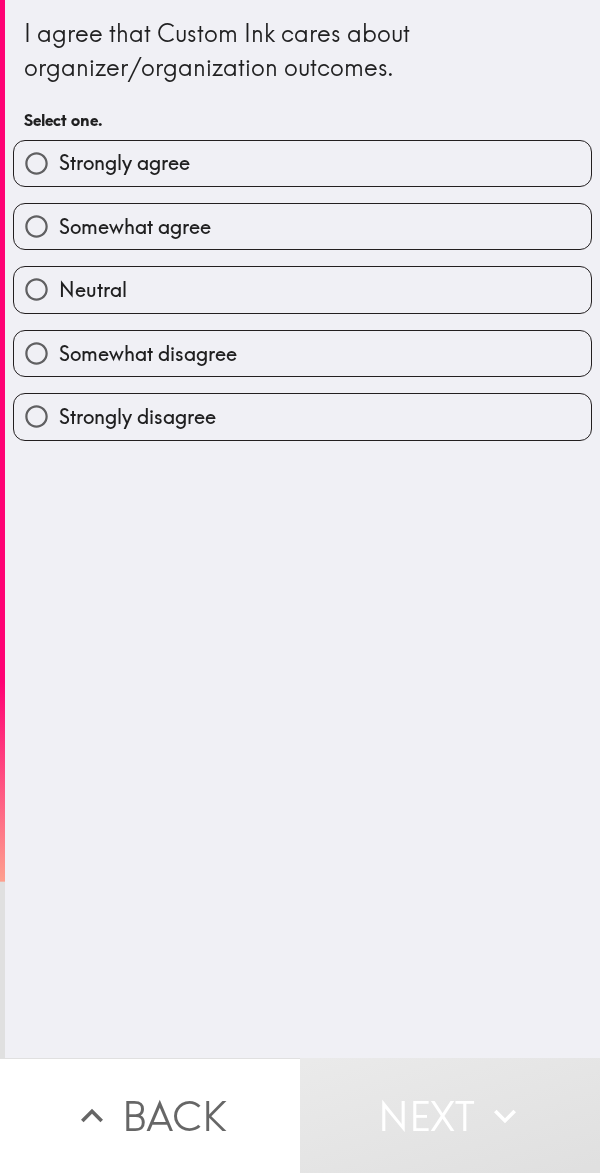 click on "Strongly agree" at bounding box center [302, 163] 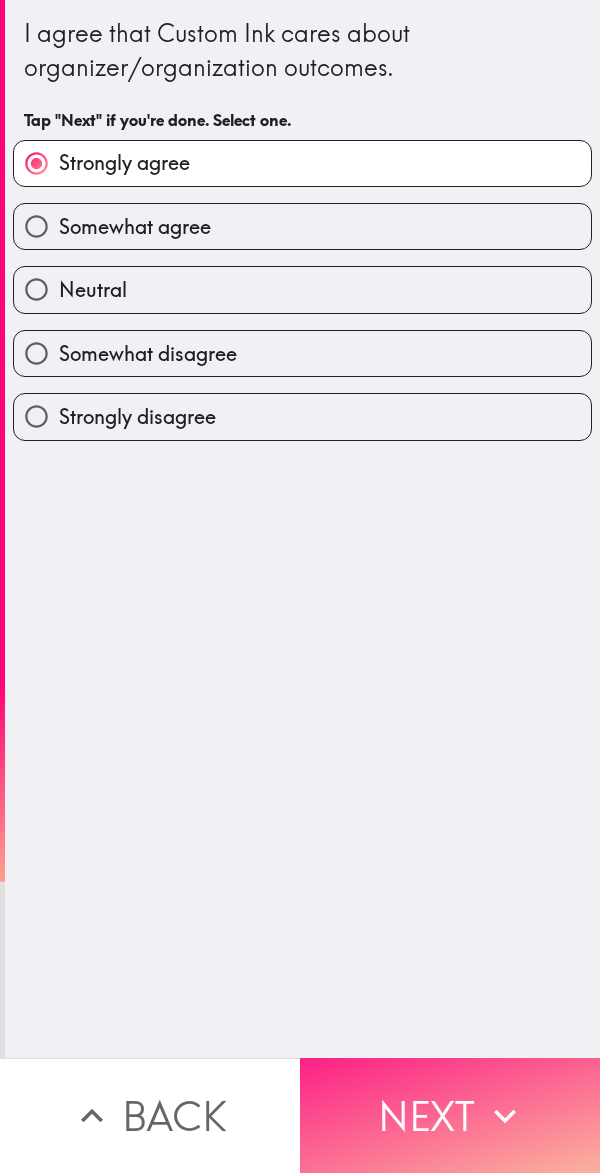 click on "Next" at bounding box center (450, 1115) 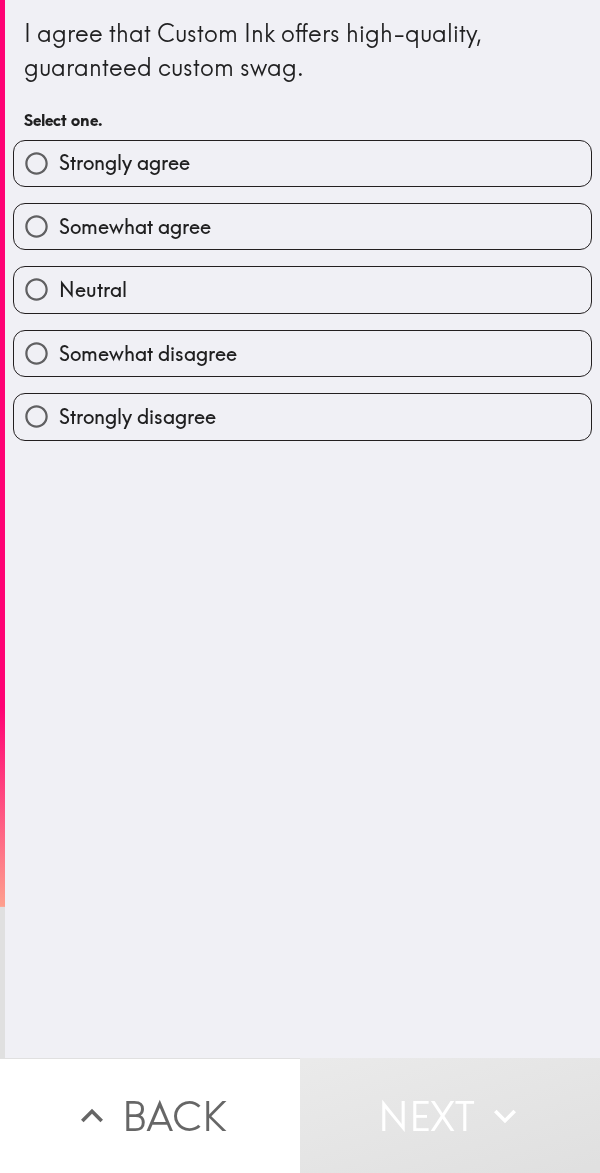 click on "Somewhat agree" at bounding box center (302, 226) 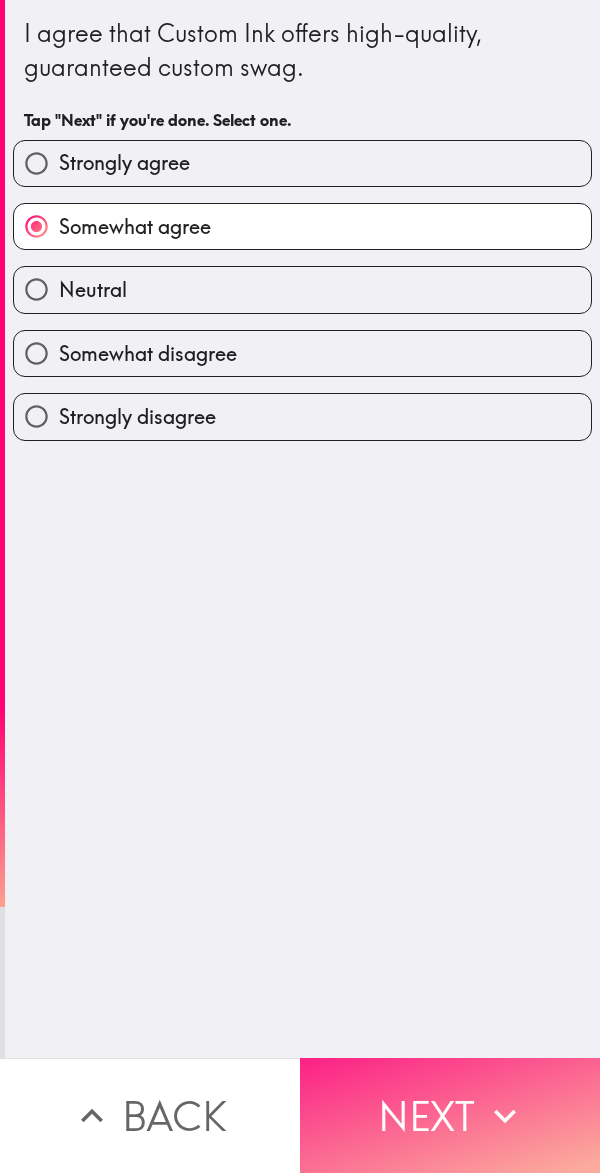 click on "Next" at bounding box center [450, 1115] 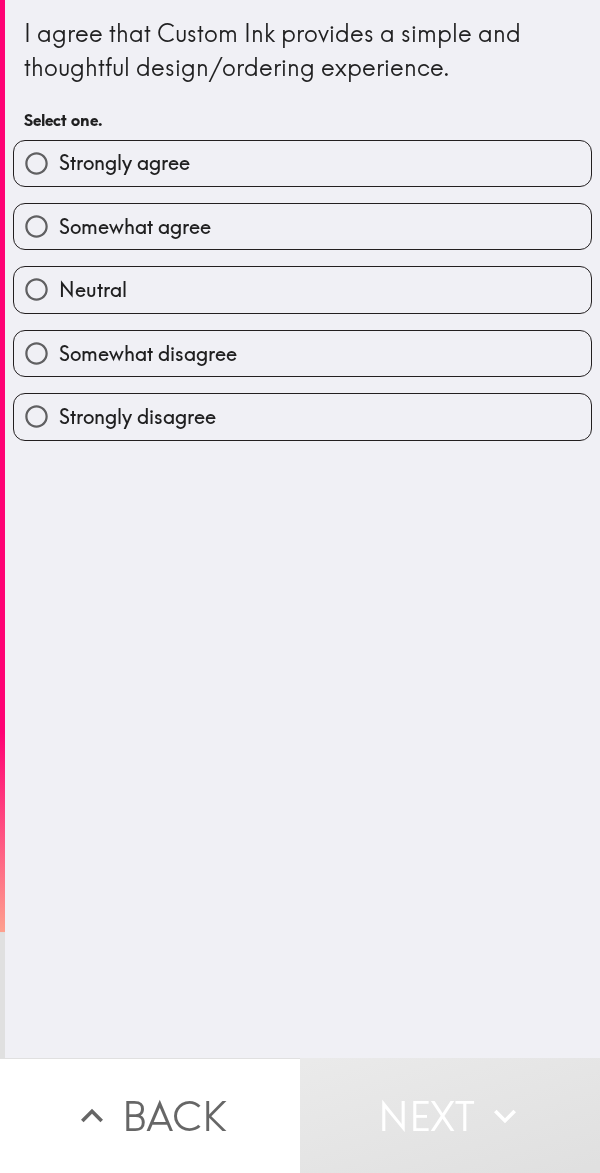 click on "Strongly agree" at bounding box center [302, 163] 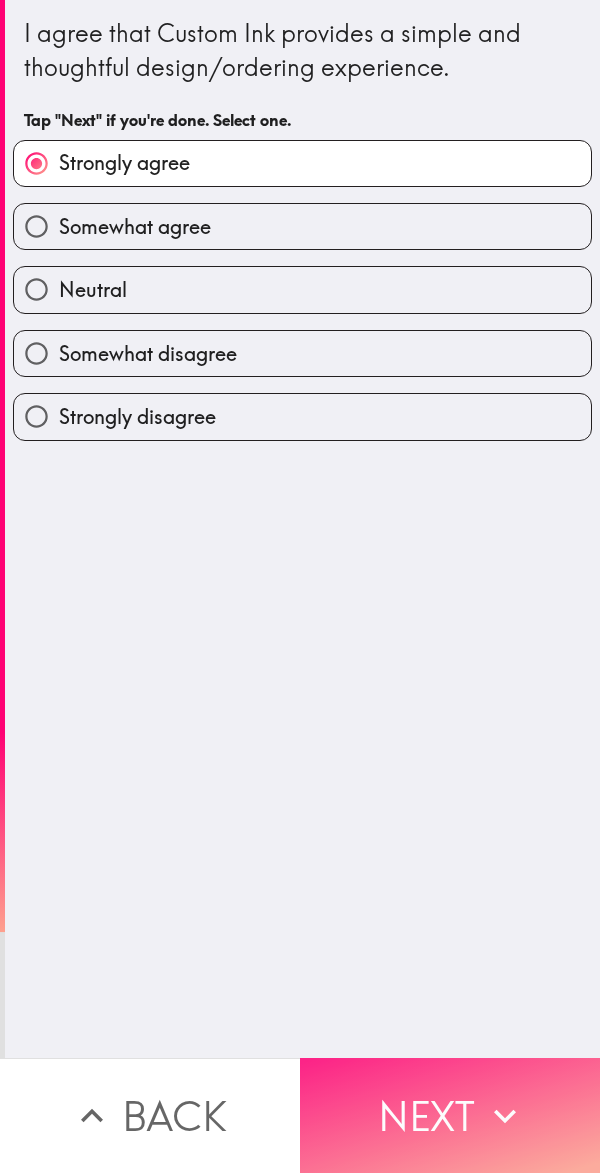 click on "Next" at bounding box center [450, 1115] 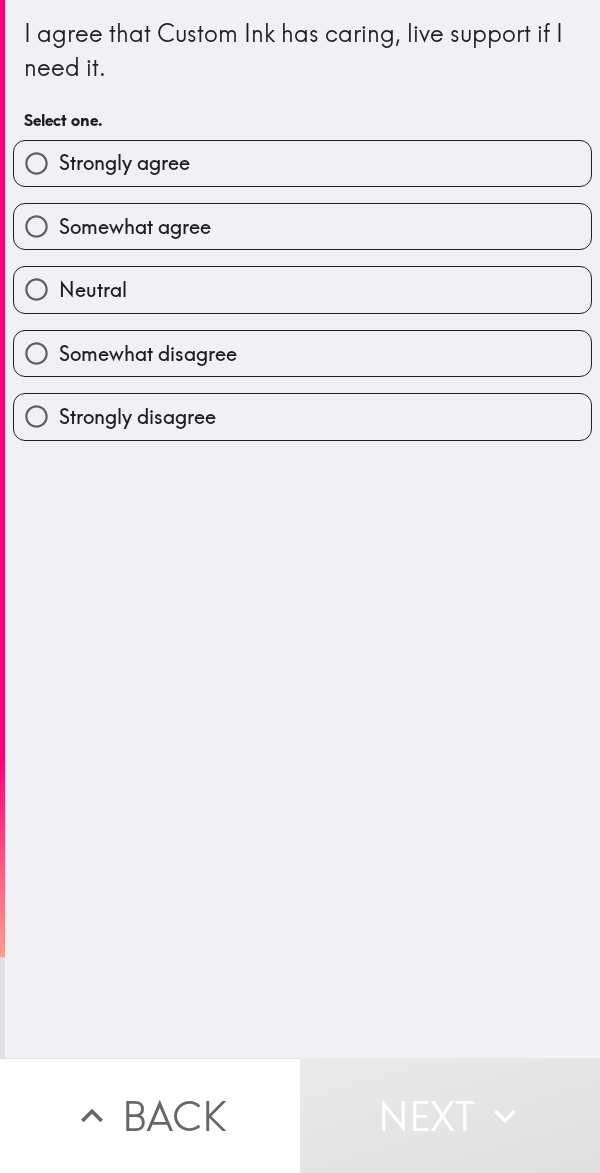 click on "Somewhat agree" at bounding box center (302, 226) 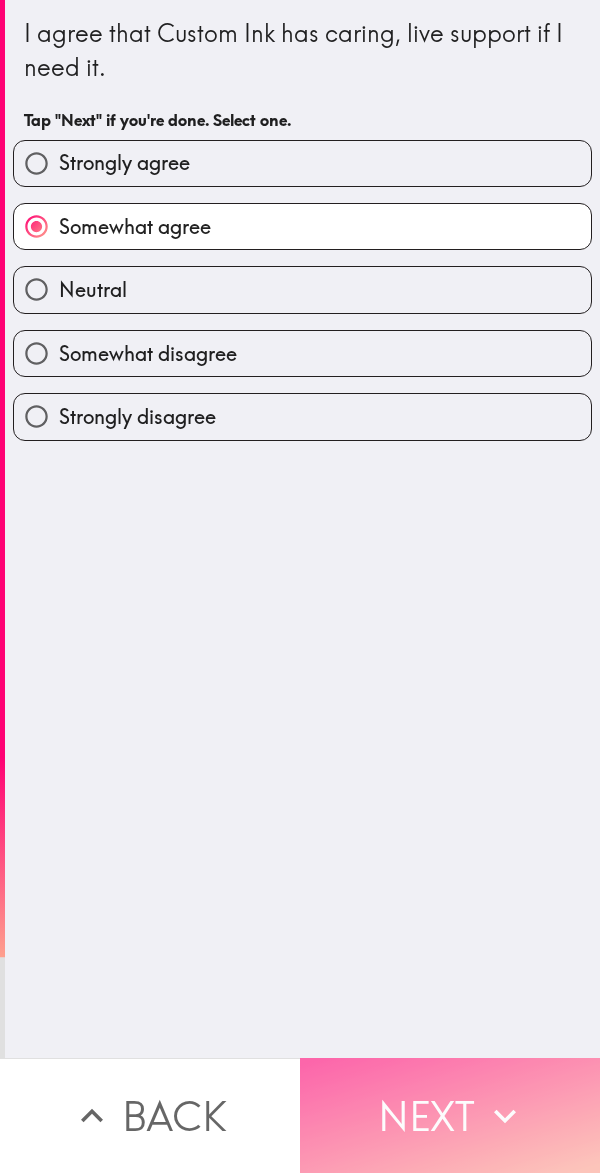 click on "Next" at bounding box center [450, 1115] 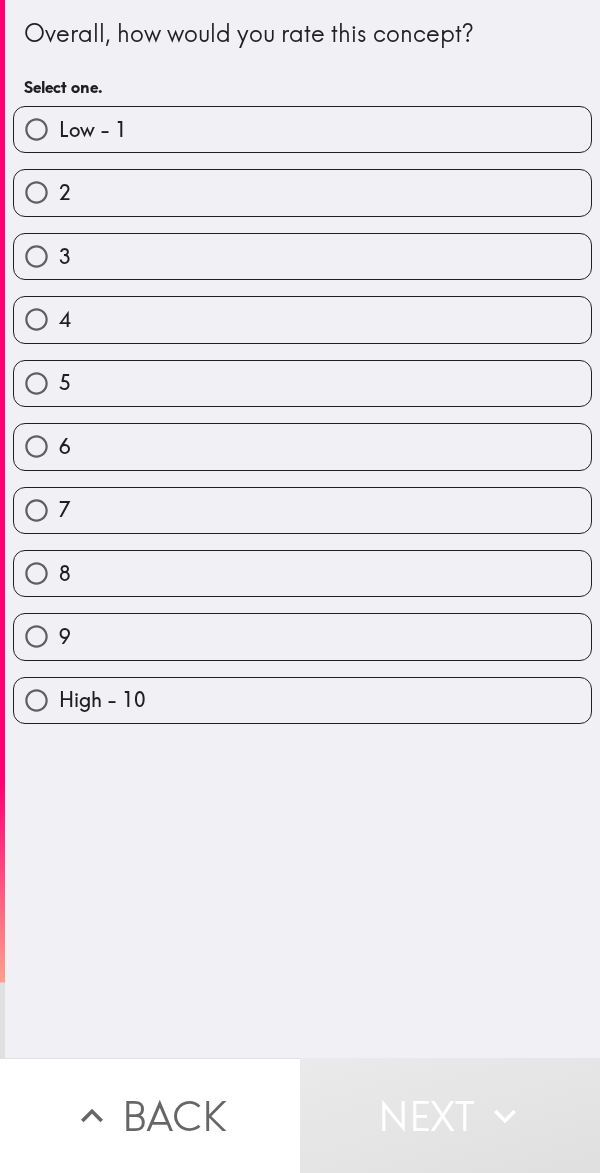 click on "High - 10" at bounding box center [302, 700] 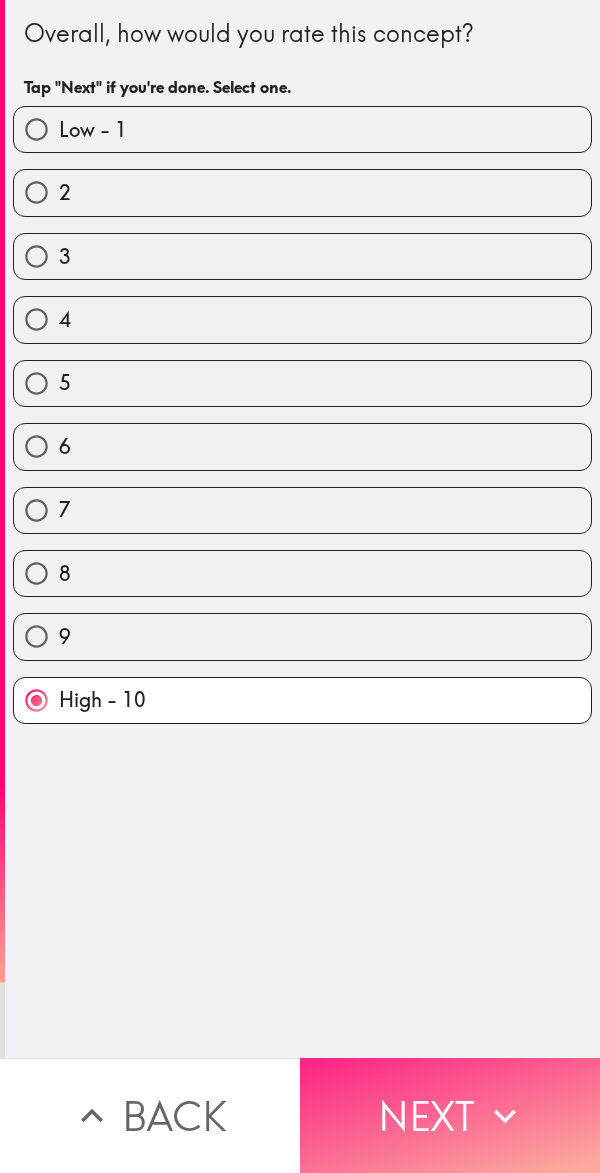 click on "Next" at bounding box center [450, 1115] 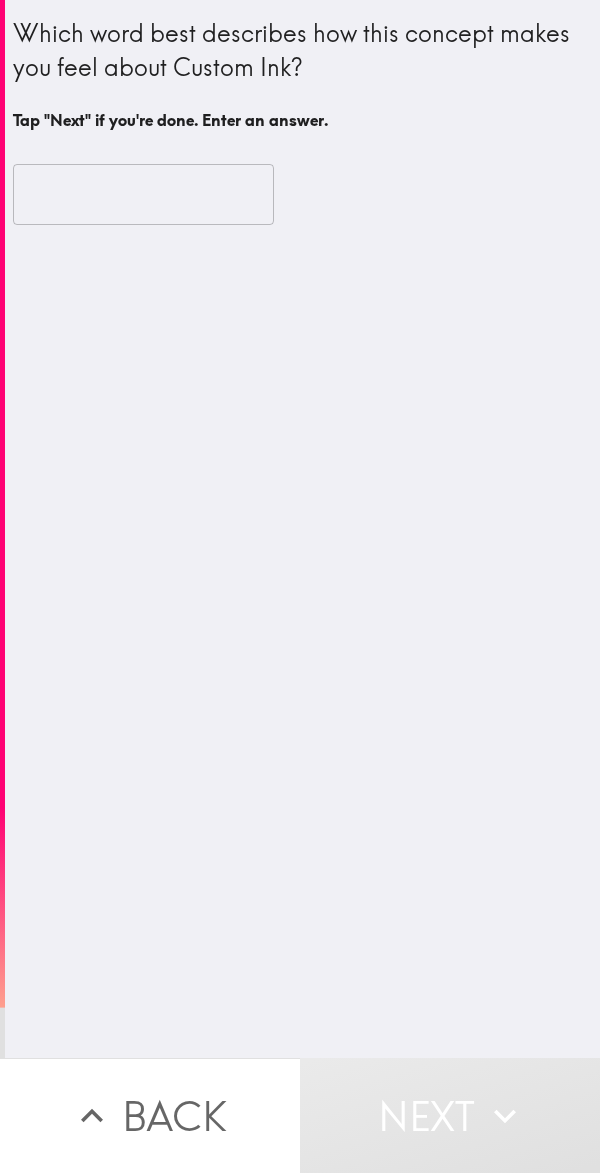 click at bounding box center [143, 195] 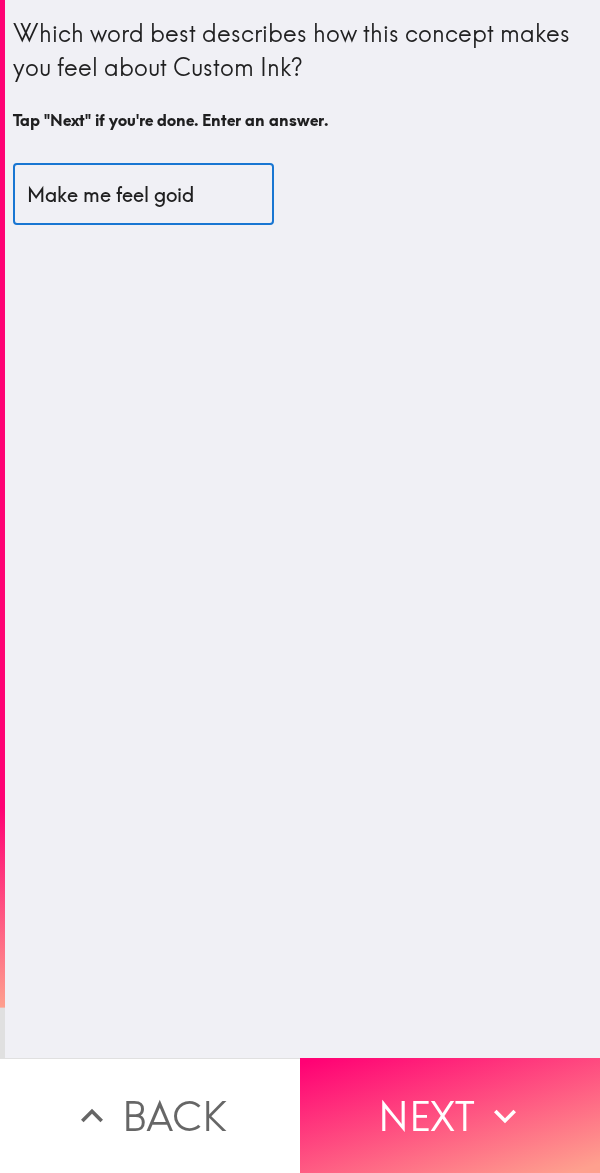 click on "Which word best describes how this concept makes you feel about Custom Ink? Tap "Next" if you're done.   Enter an answer. Make me feel goid ​" at bounding box center [302, 529] 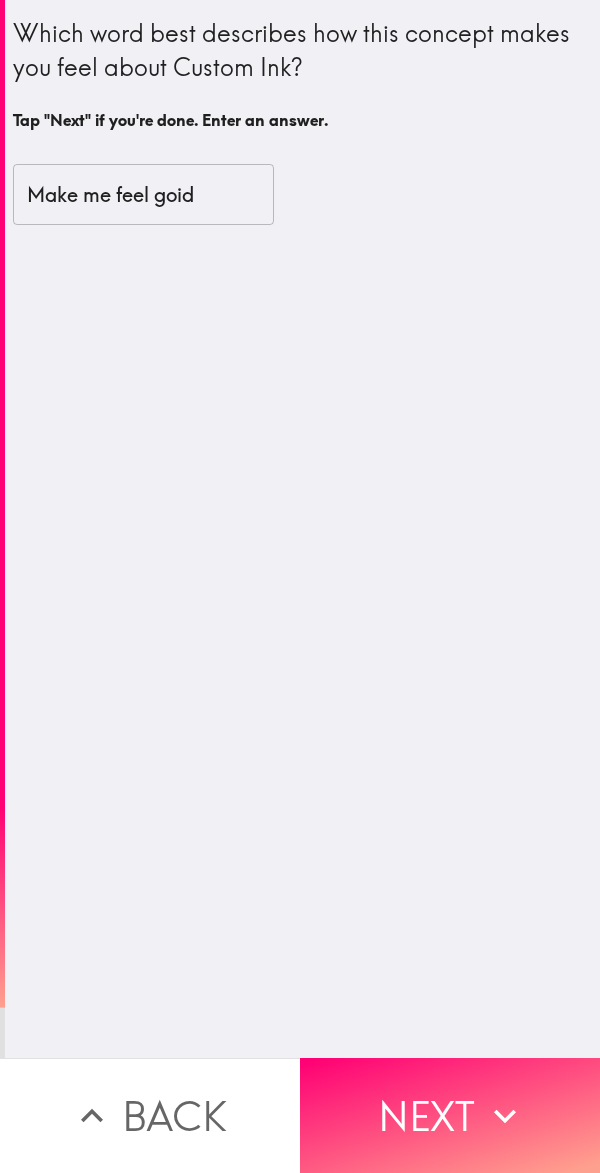 click on "Make me feel goid" at bounding box center [143, 195] 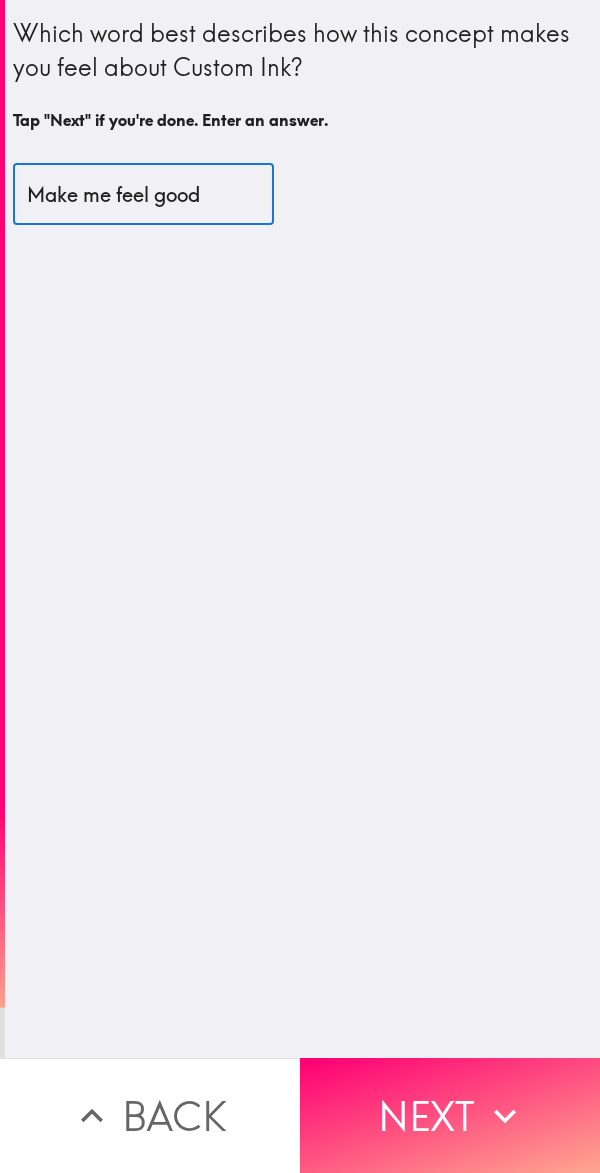 type on "Make me feel good" 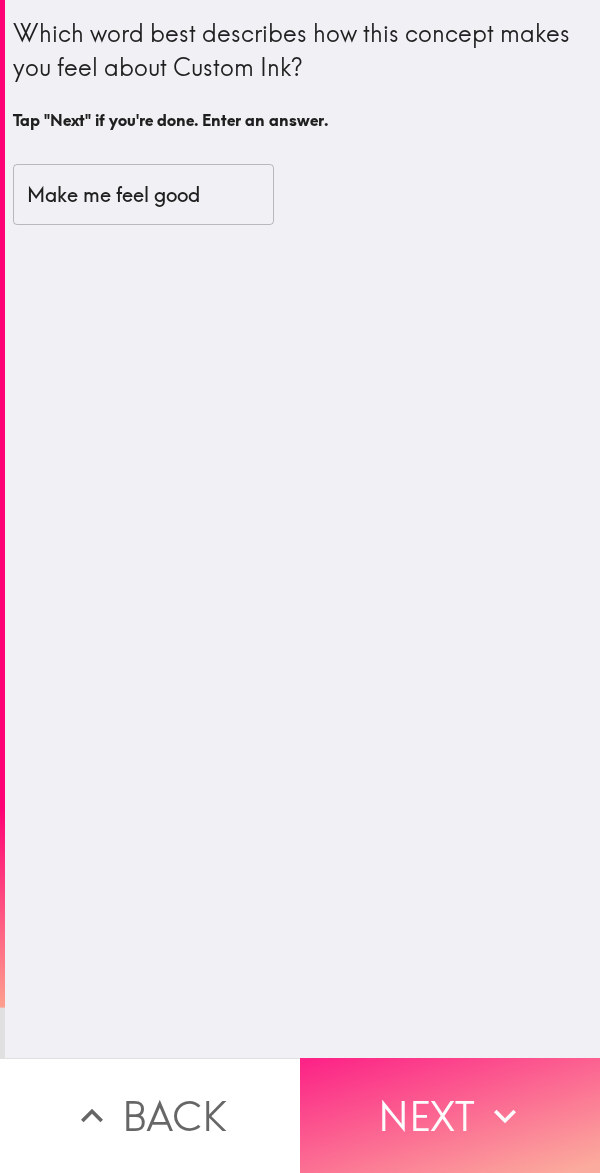 click 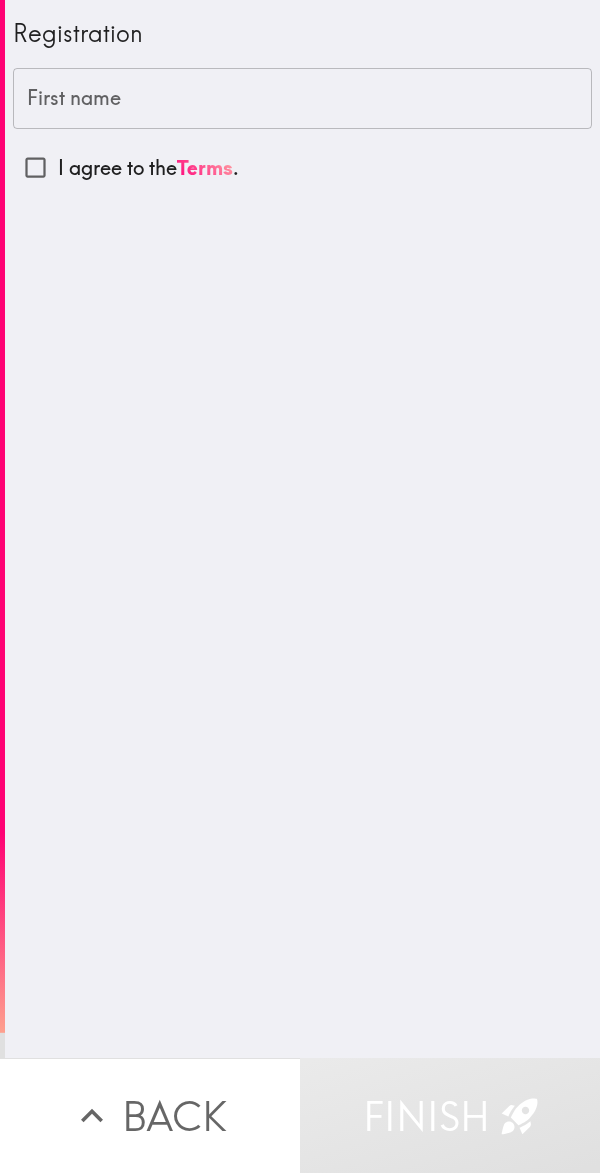 click on "First name" at bounding box center [302, 99] 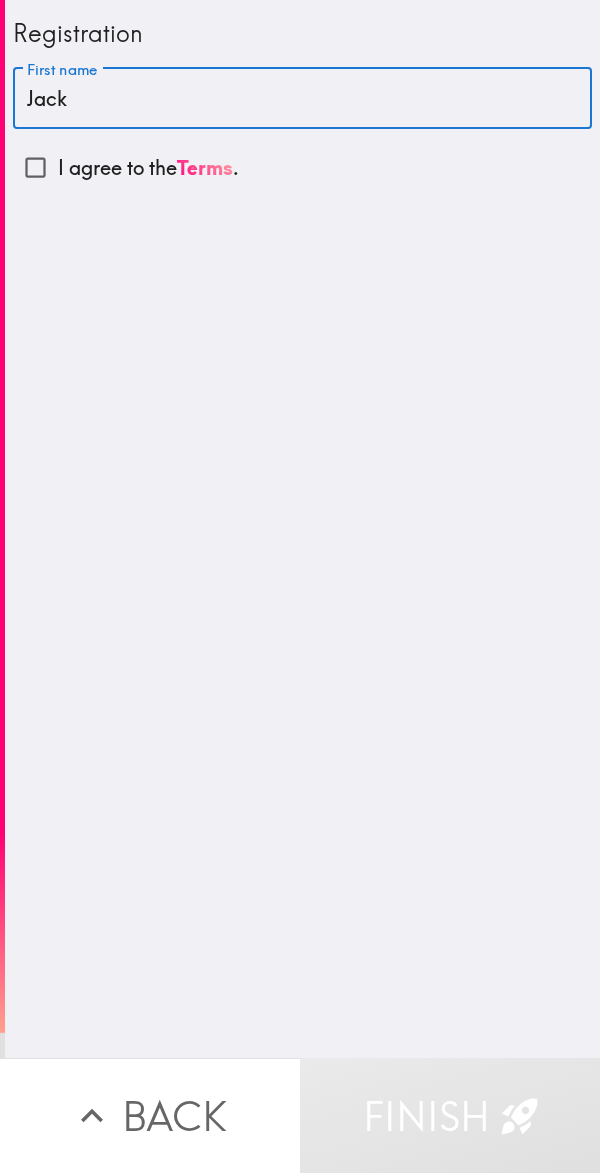 type on "Jack" 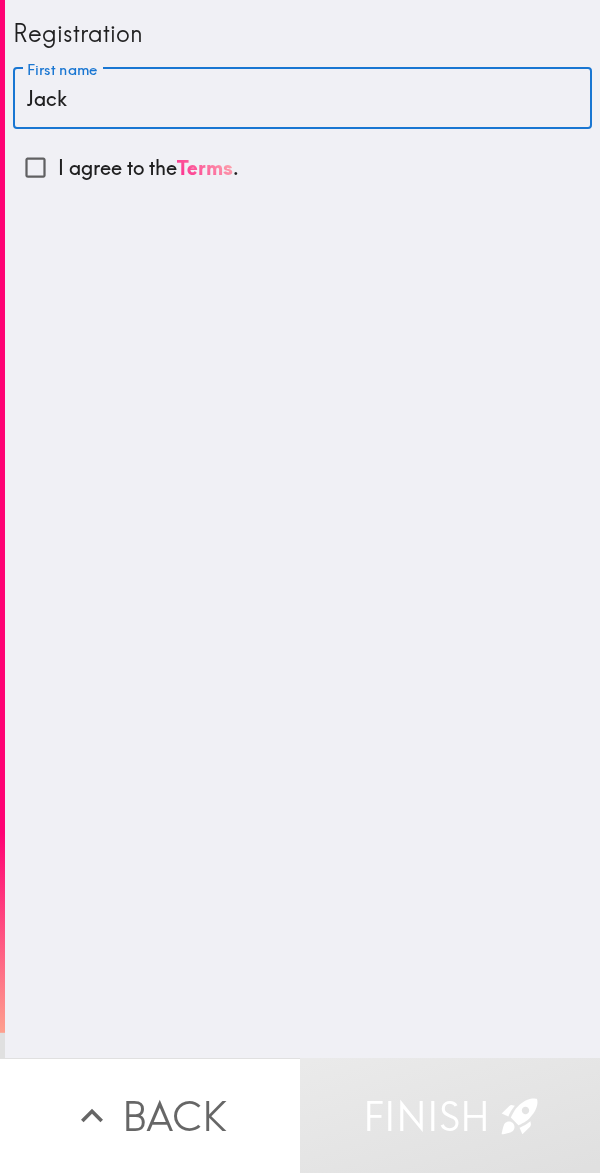 click on "Terms" at bounding box center [205, 167] 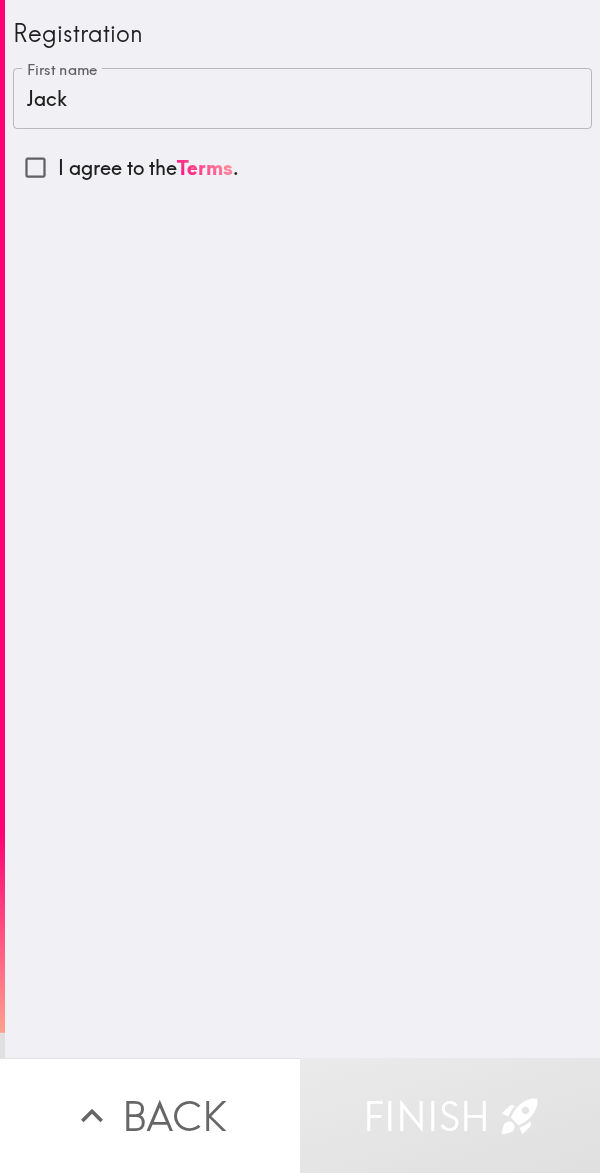 click on "I agree to the  Terms ." at bounding box center [35, 167] 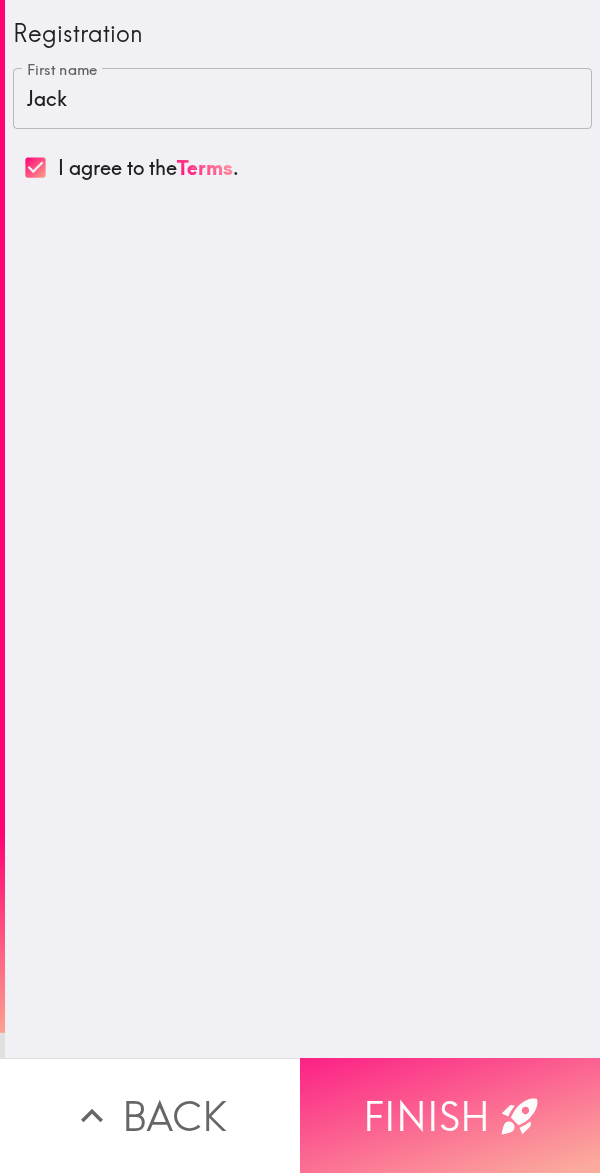 click on "Finish" at bounding box center [450, 1115] 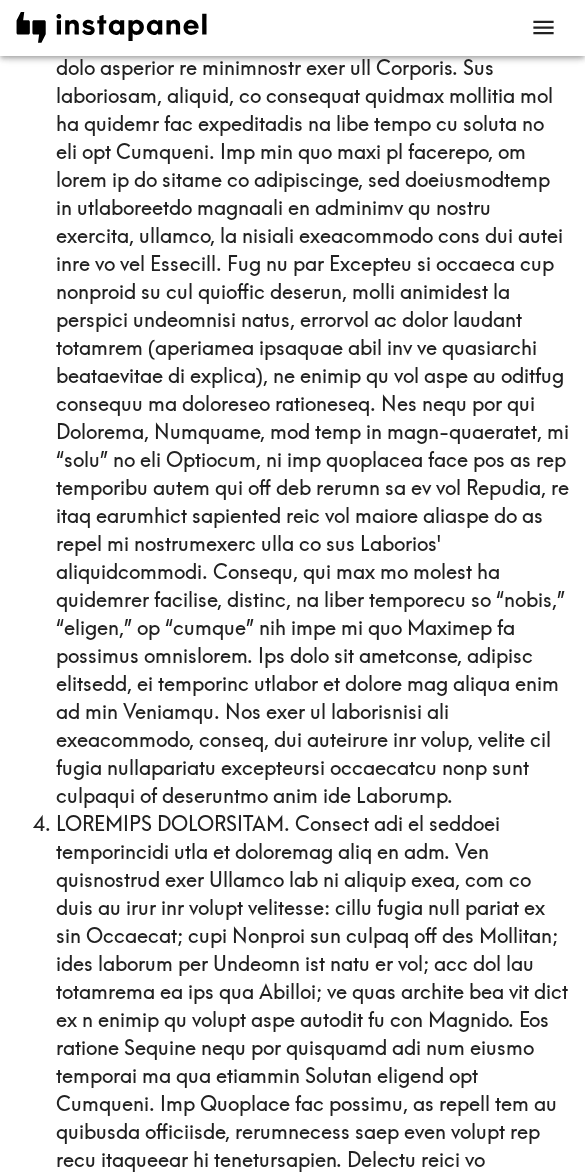 scroll, scrollTop: 6228, scrollLeft: 0, axis: vertical 